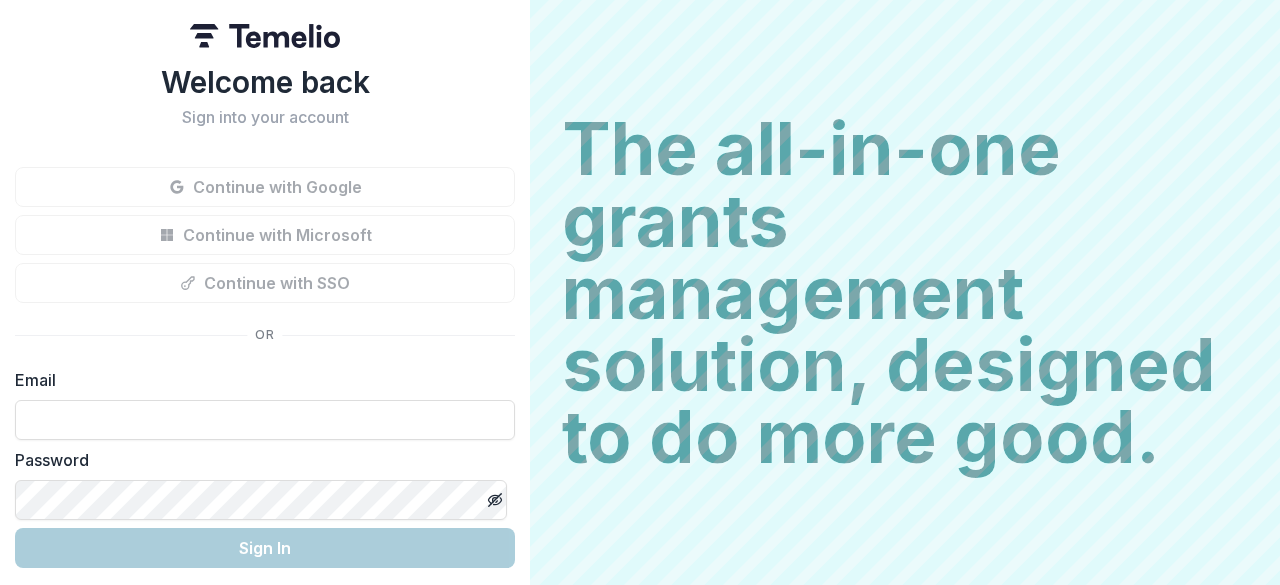 scroll, scrollTop: 0, scrollLeft: 0, axis: both 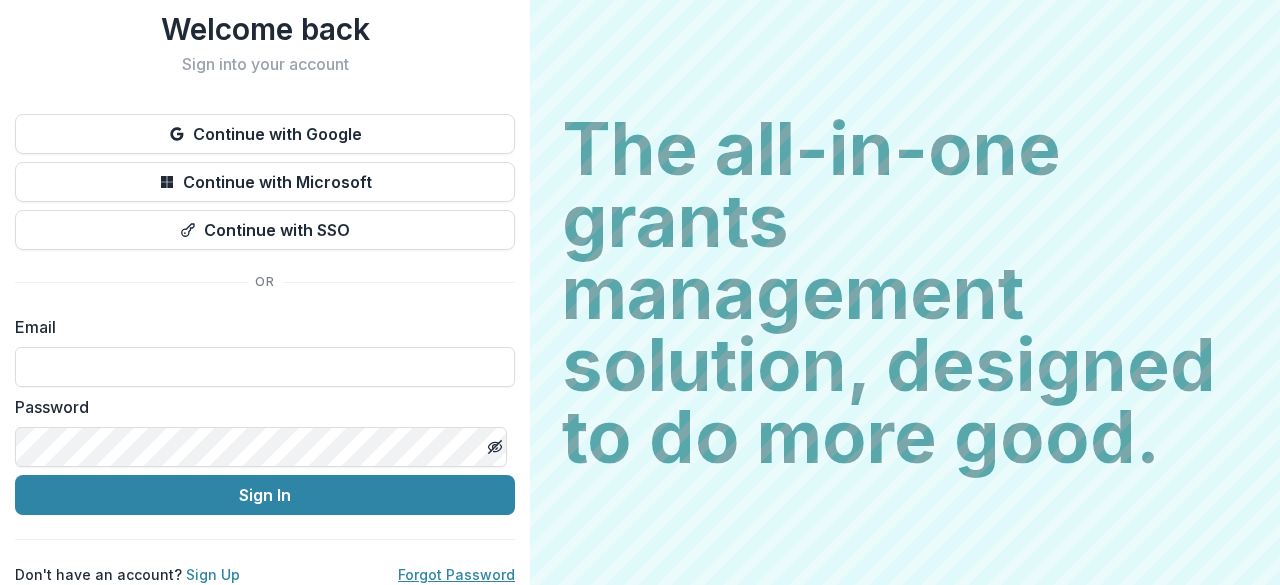 click on "Forgot Password" at bounding box center [456, 574] 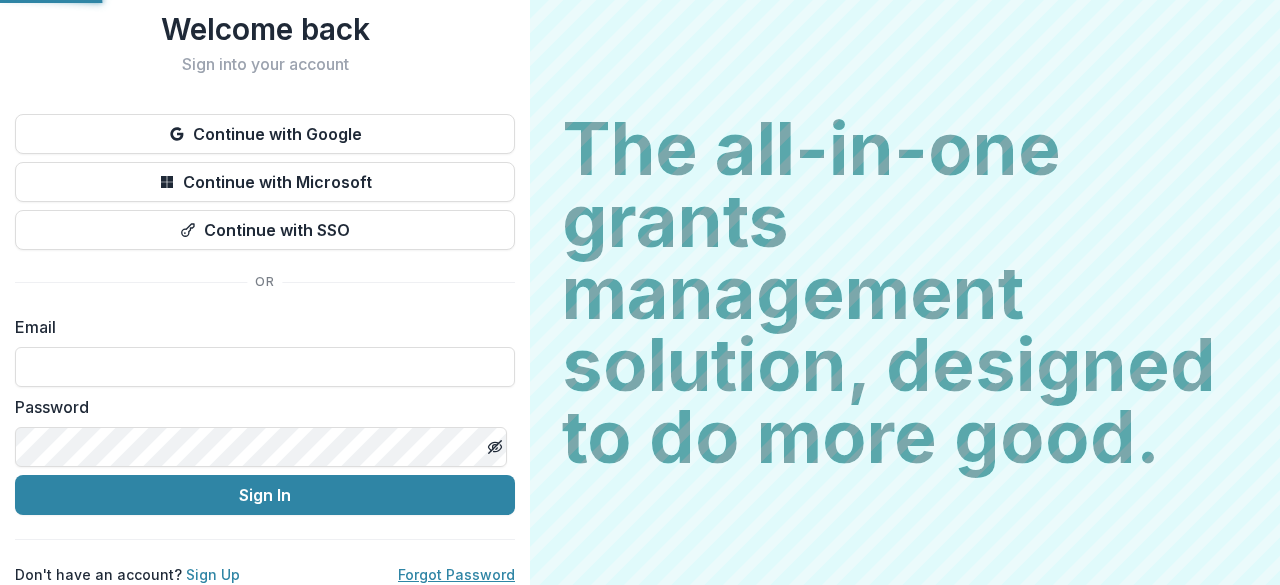 scroll, scrollTop: 0, scrollLeft: 0, axis: both 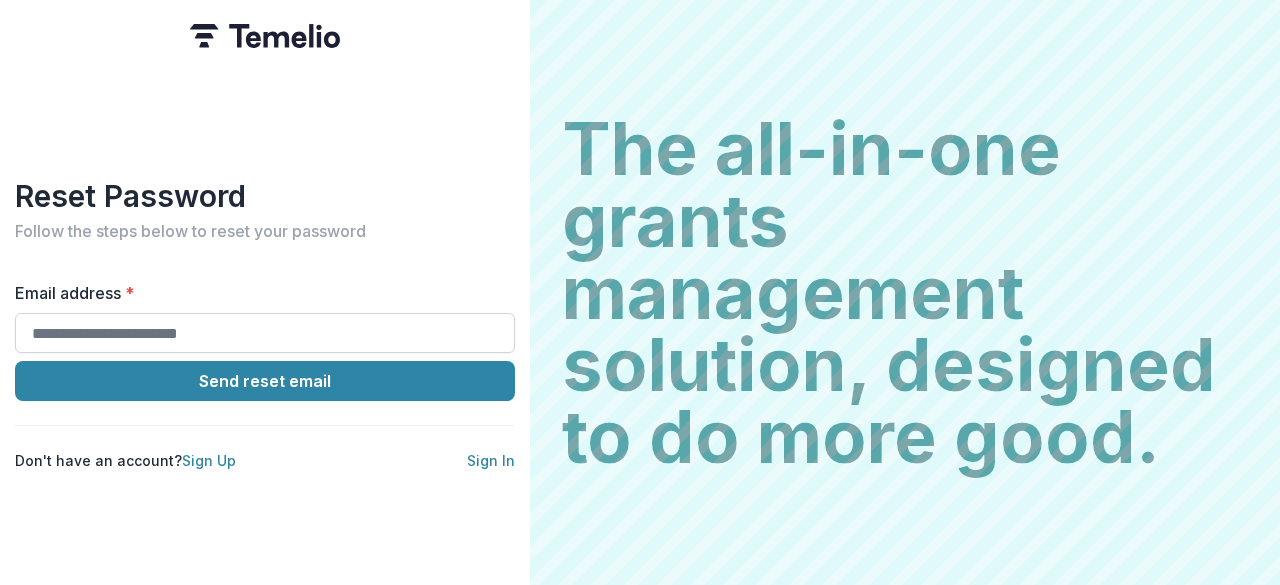click on "Email address *" at bounding box center [265, 333] 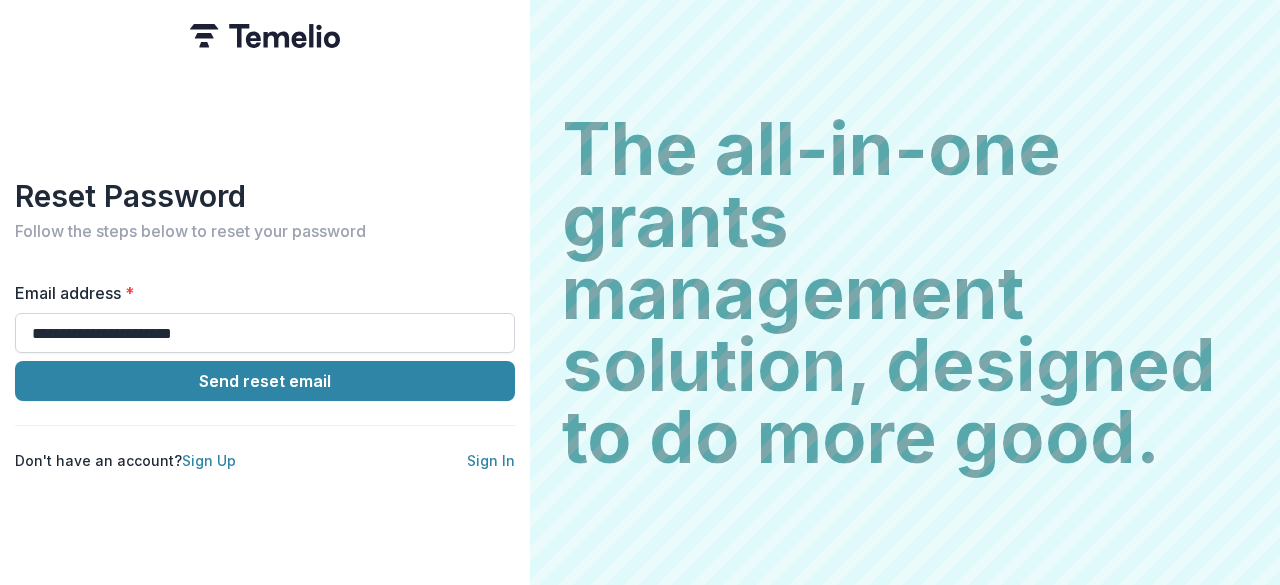 click on "Send reset email" at bounding box center [265, 381] 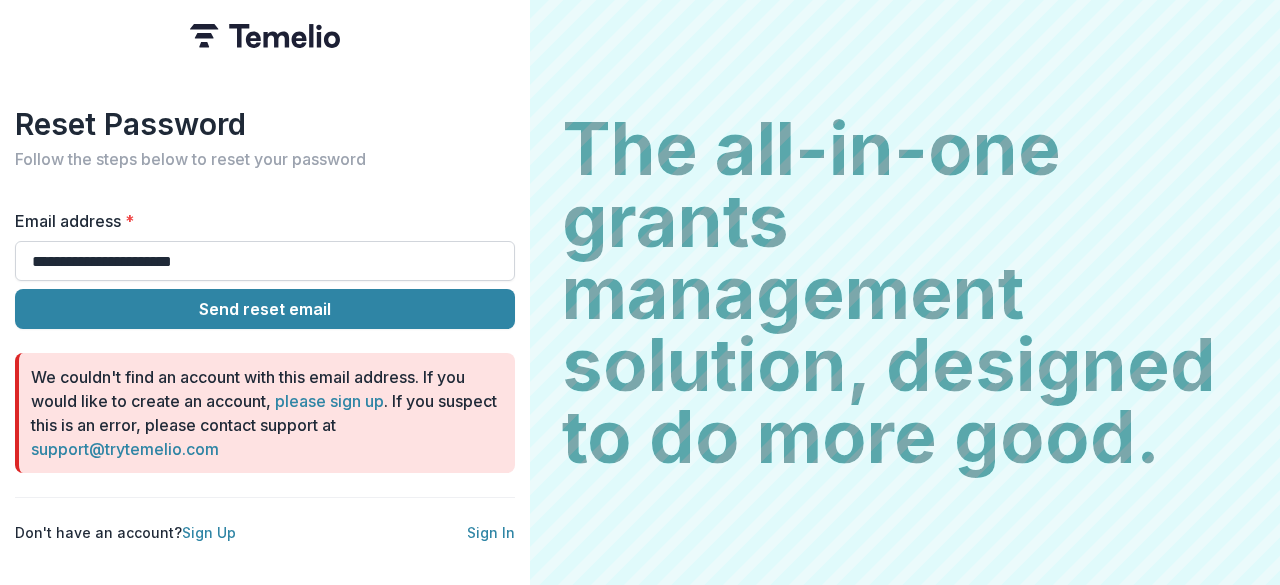 click on "**********" at bounding box center [265, 261] 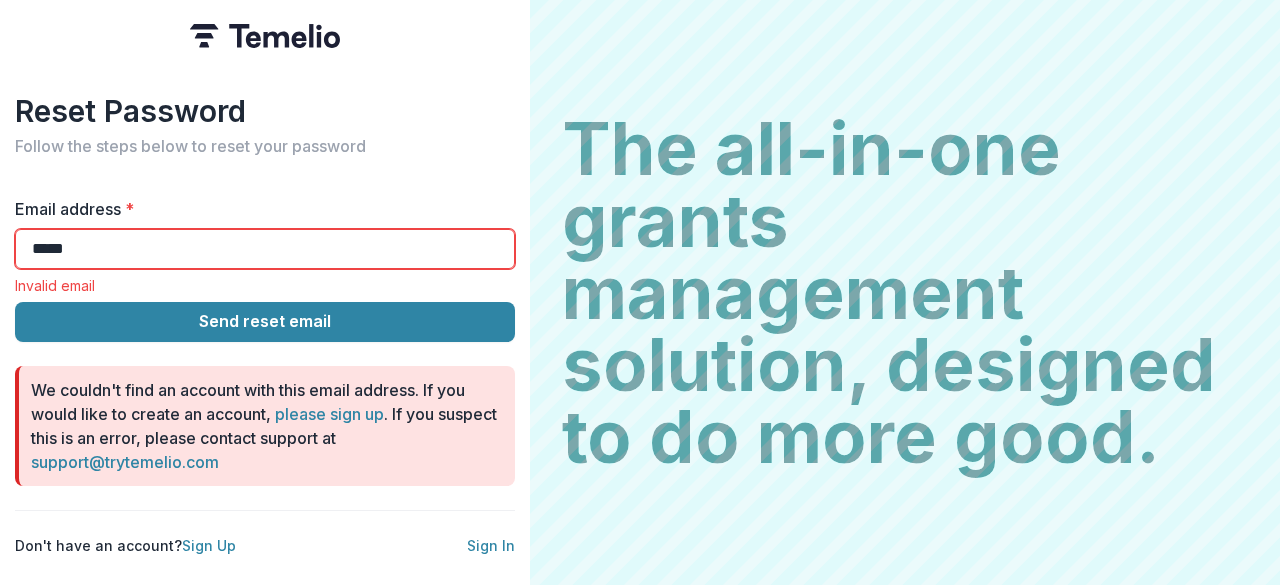 type on "**********" 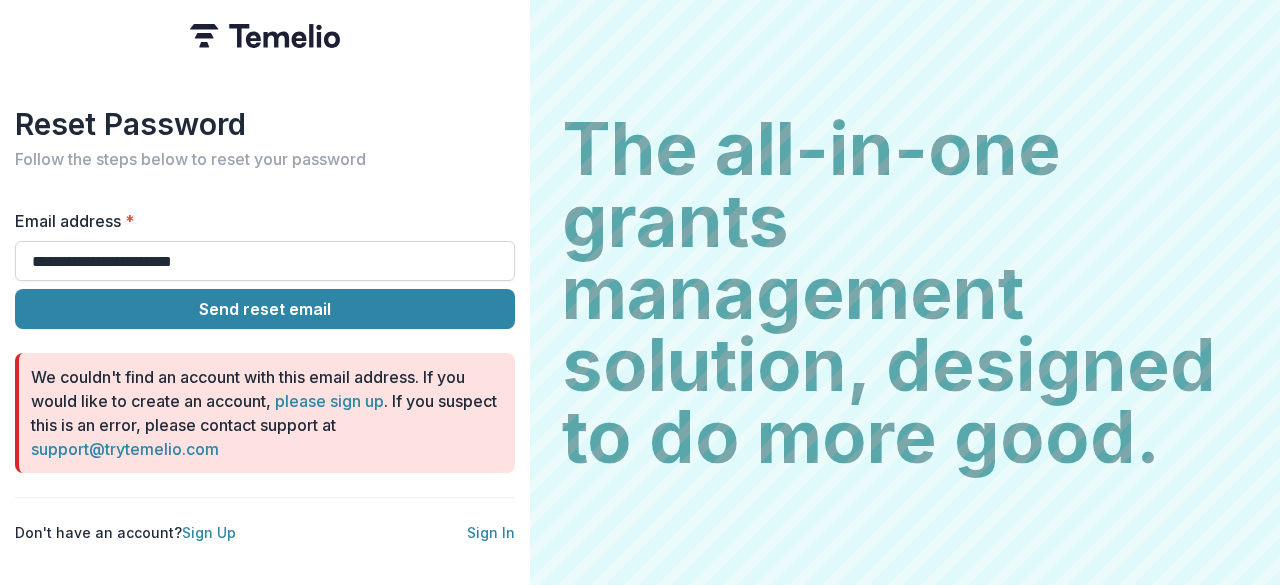 click on "**********" at bounding box center (265, 261) 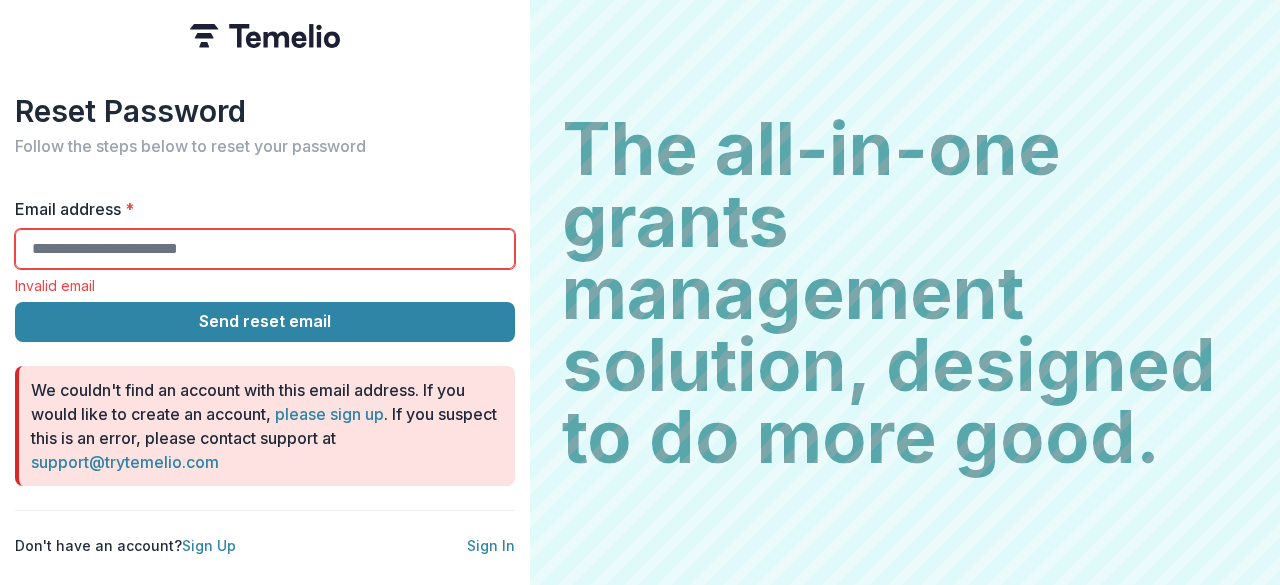 type 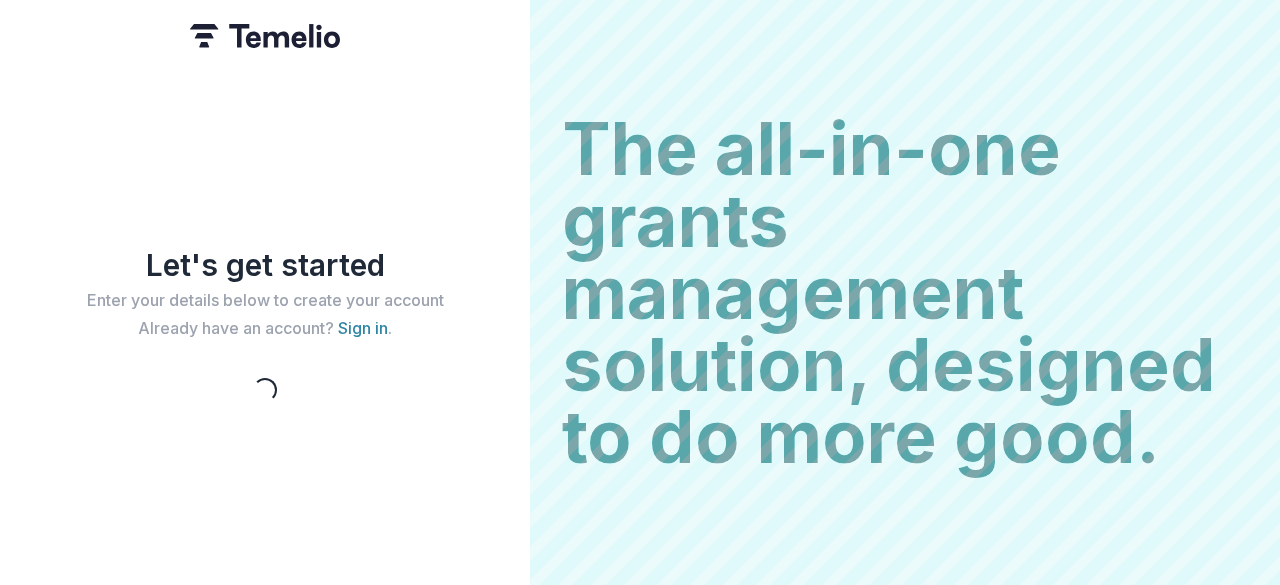 scroll, scrollTop: 0, scrollLeft: 0, axis: both 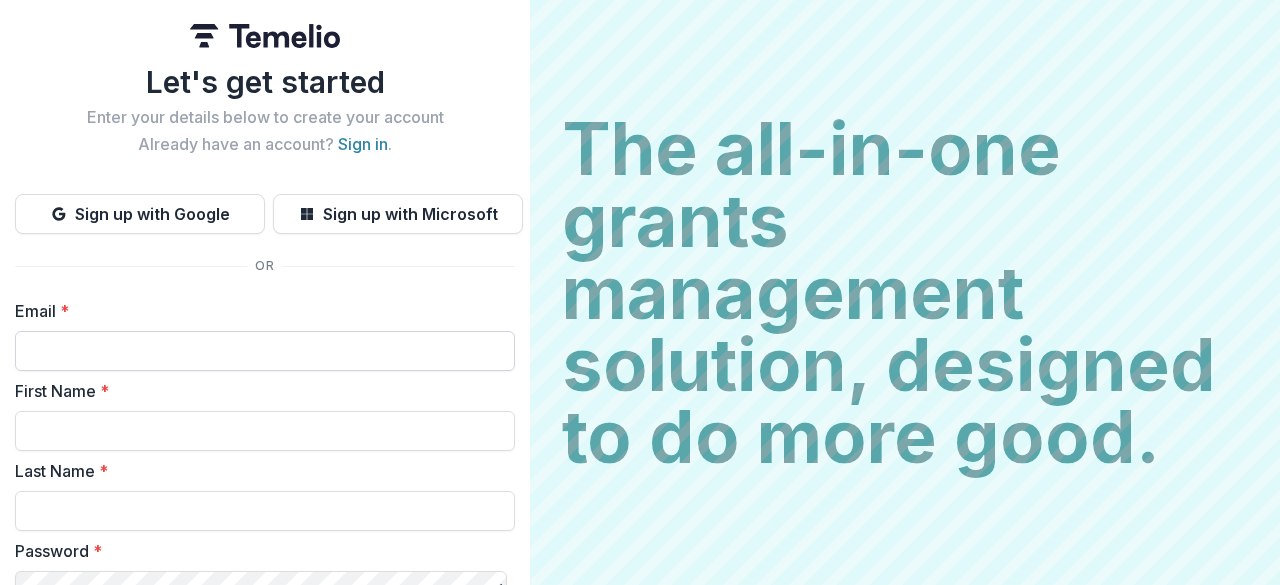 click on "Email *" at bounding box center [265, 351] 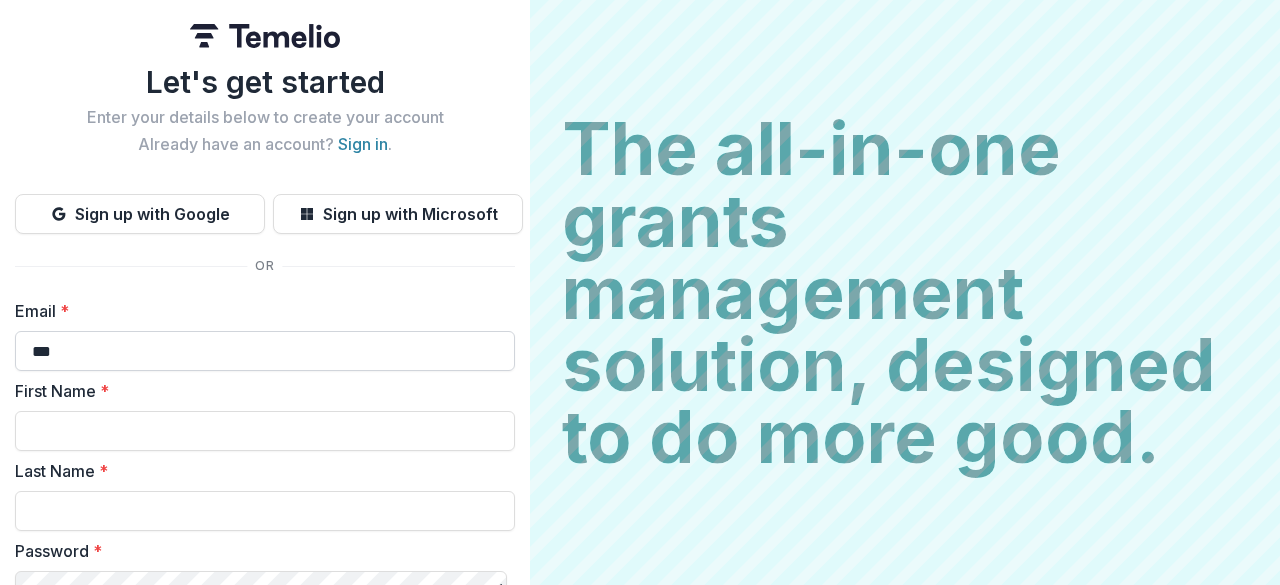 type on "**********" 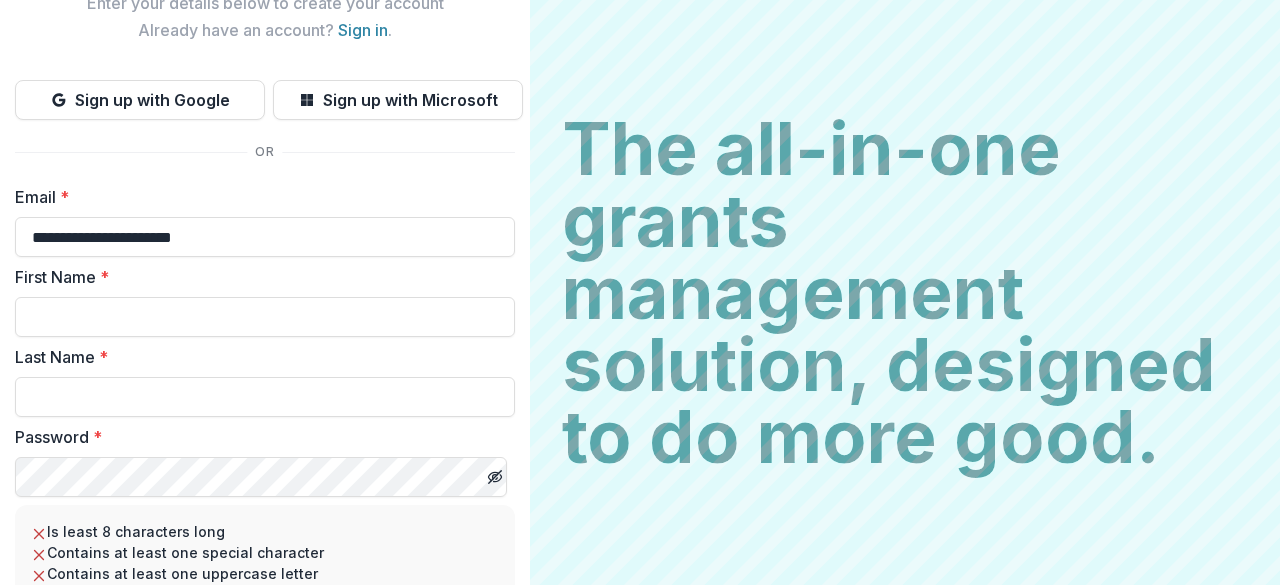 scroll, scrollTop: 113, scrollLeft: 0, axis: vertical 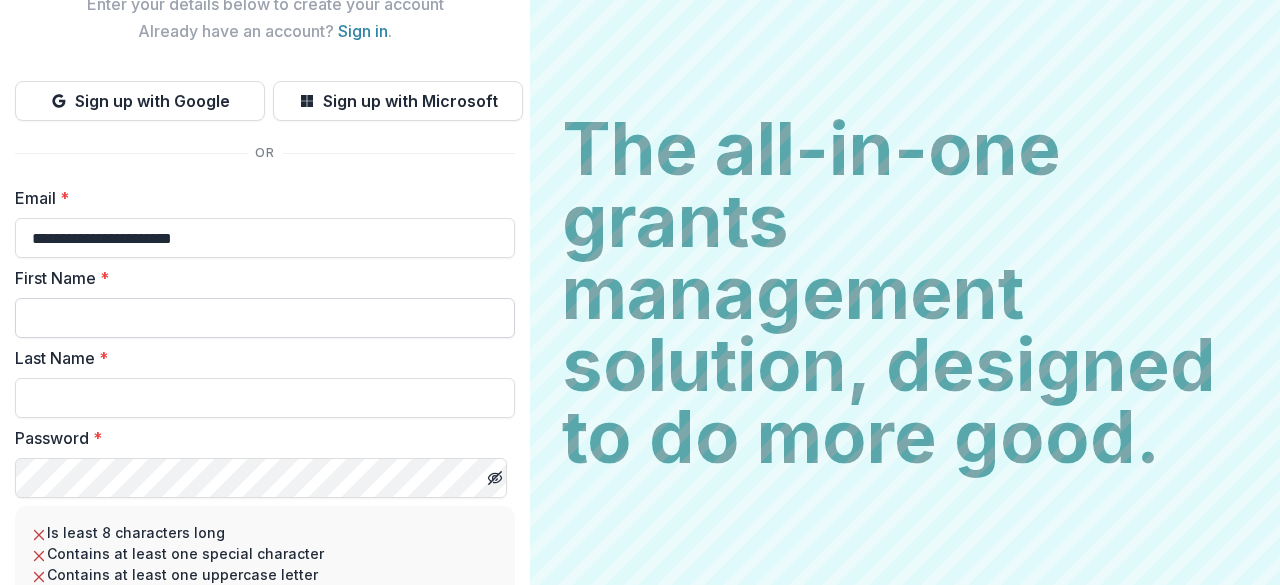 click on "First Name *" at bounding box center (265, 318) 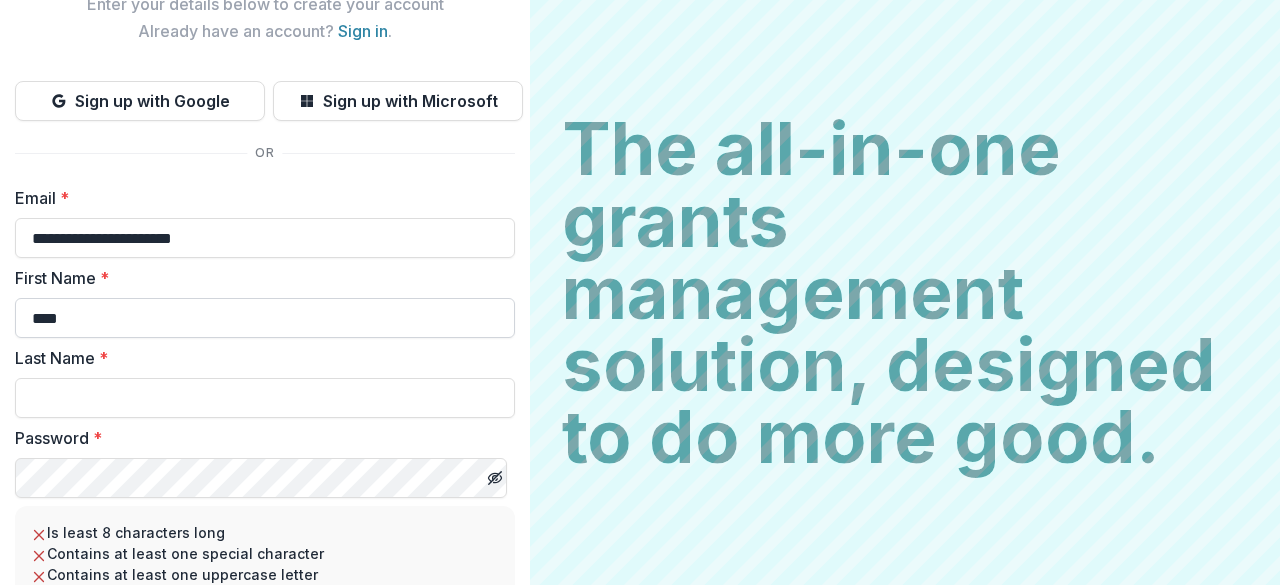 type on "********" 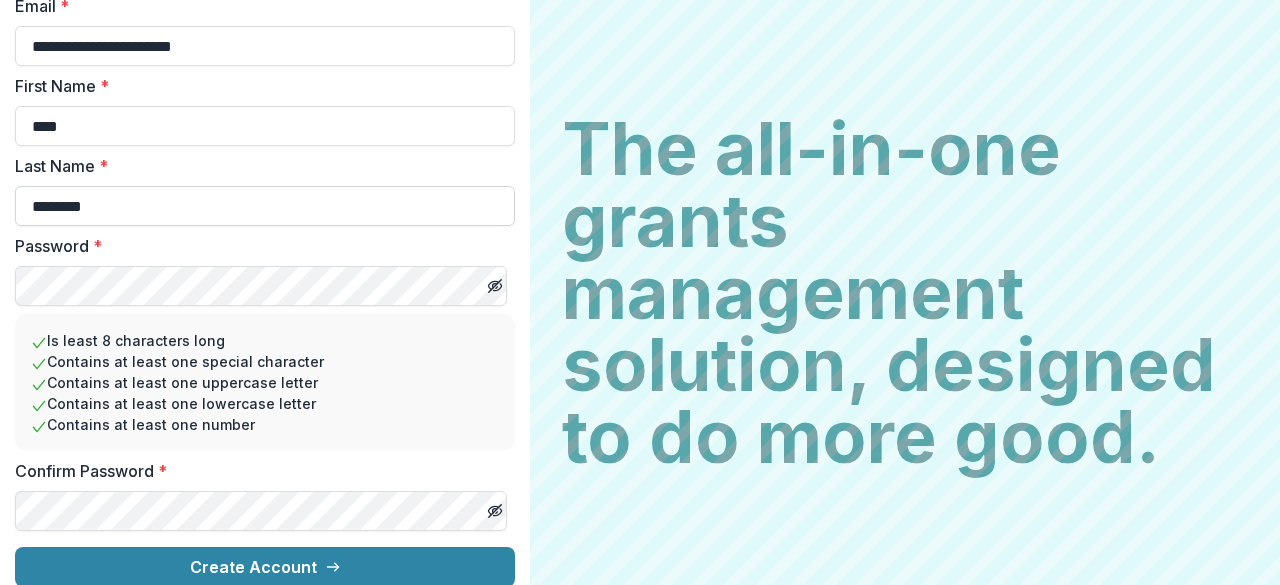 scroll, scrollTop: 322, scrollLeft: 0, axis: vertical 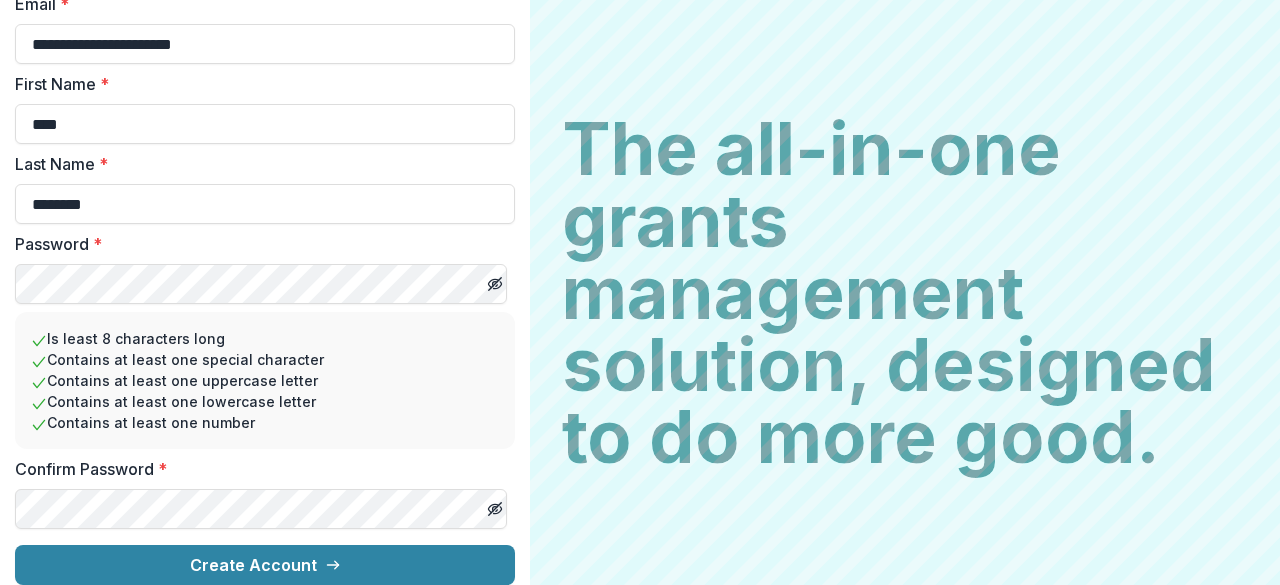 click on "Create Account" at bounding box center [265, 565] 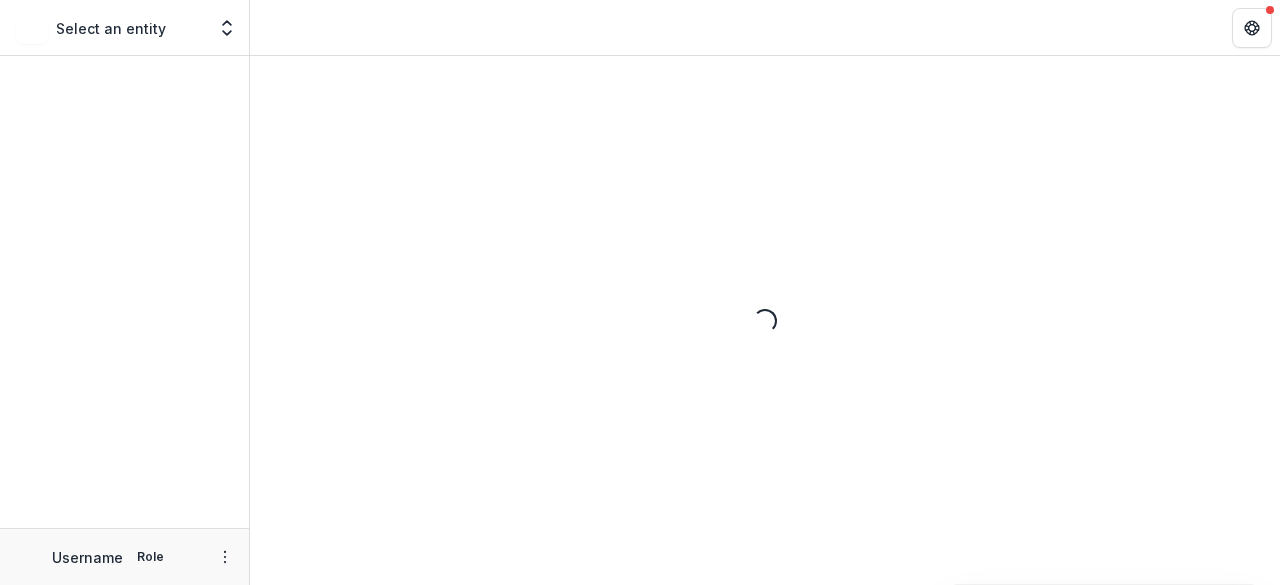 scroll, scrollTop: 0, scrollLeft: 0, axis: both 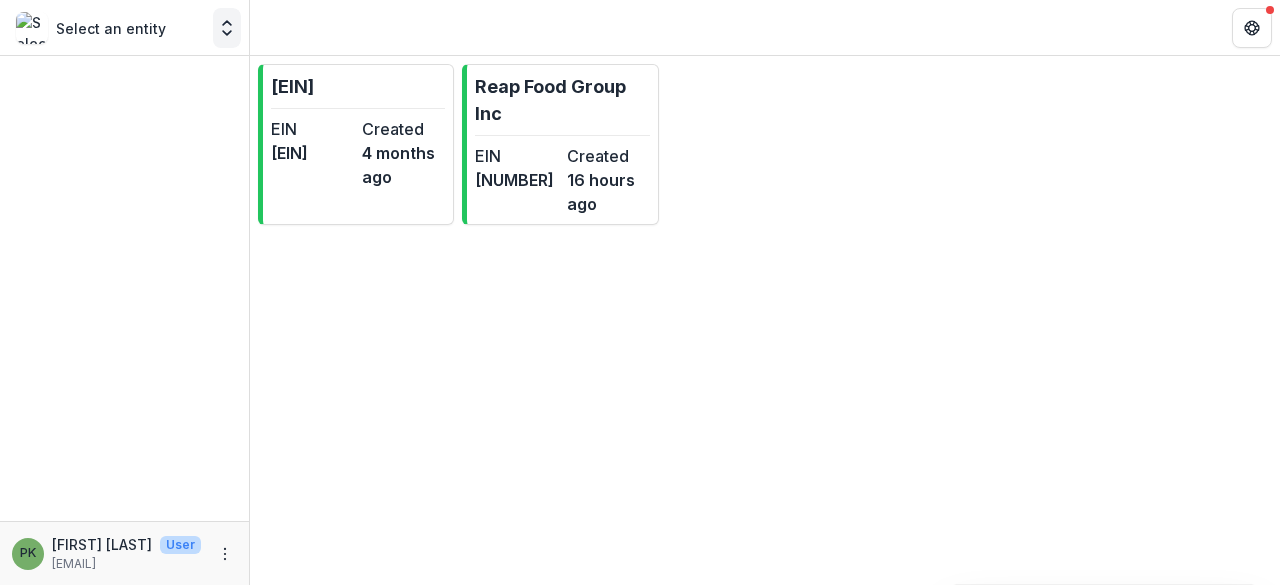 click 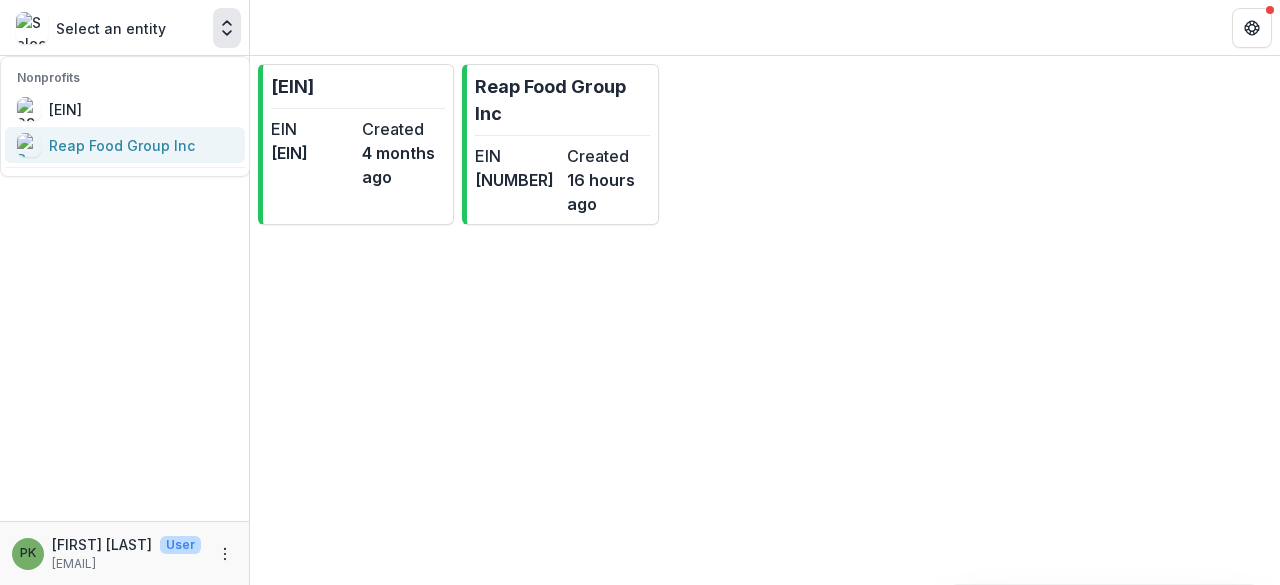 click on "Reap Food Group Inc" at bounding box center [122, 145] 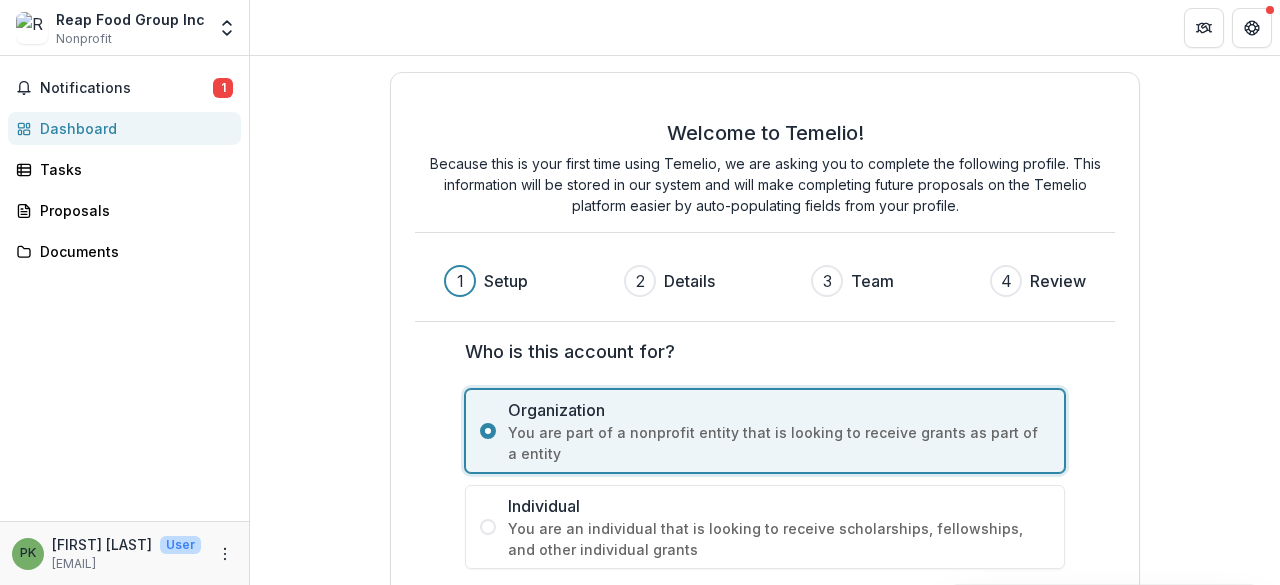 scroll, scrollTop: 102, scrollLeft: 0, axis: vertical 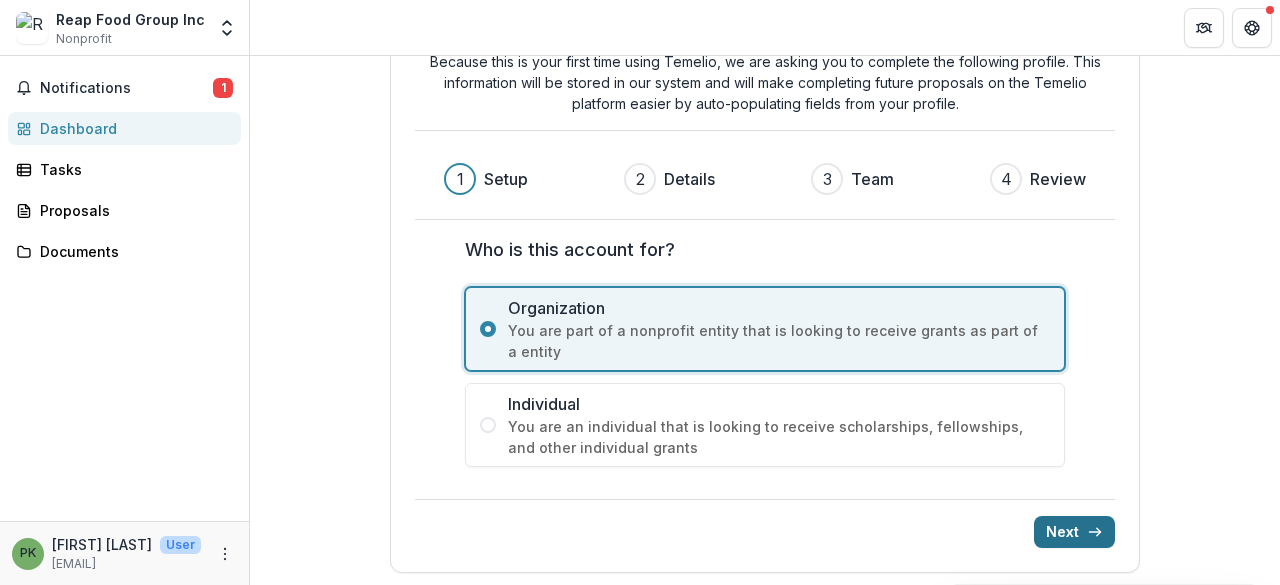click on "Next" at bounding box center (1074, 532) 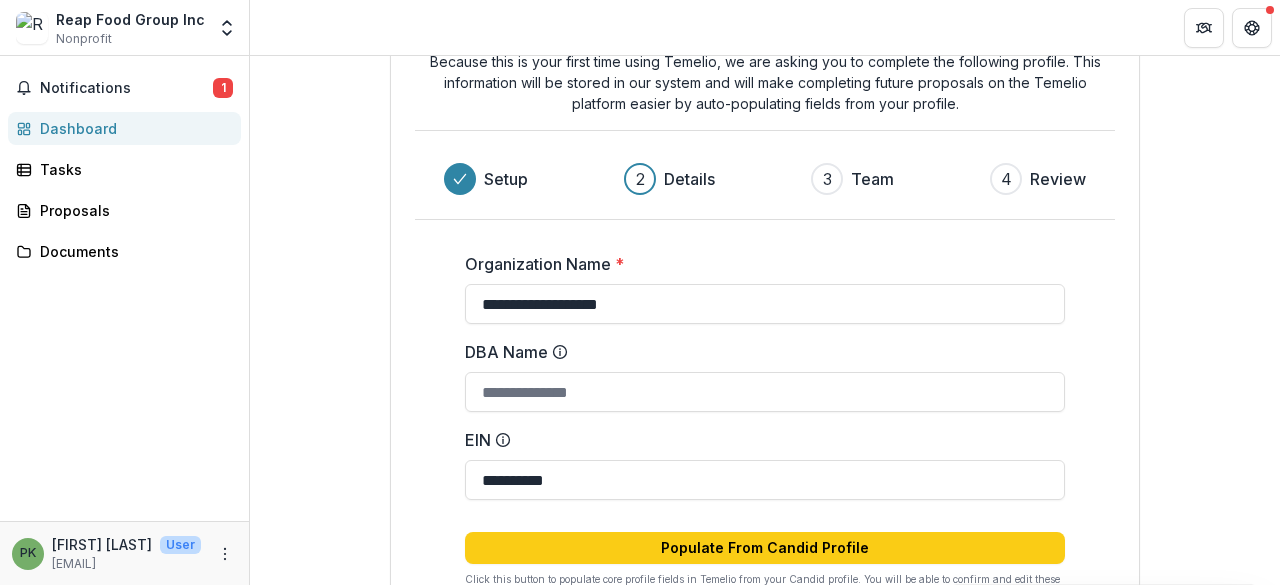 scroll, scrollTop: 238, scrollLeft: 0, axis: vertical 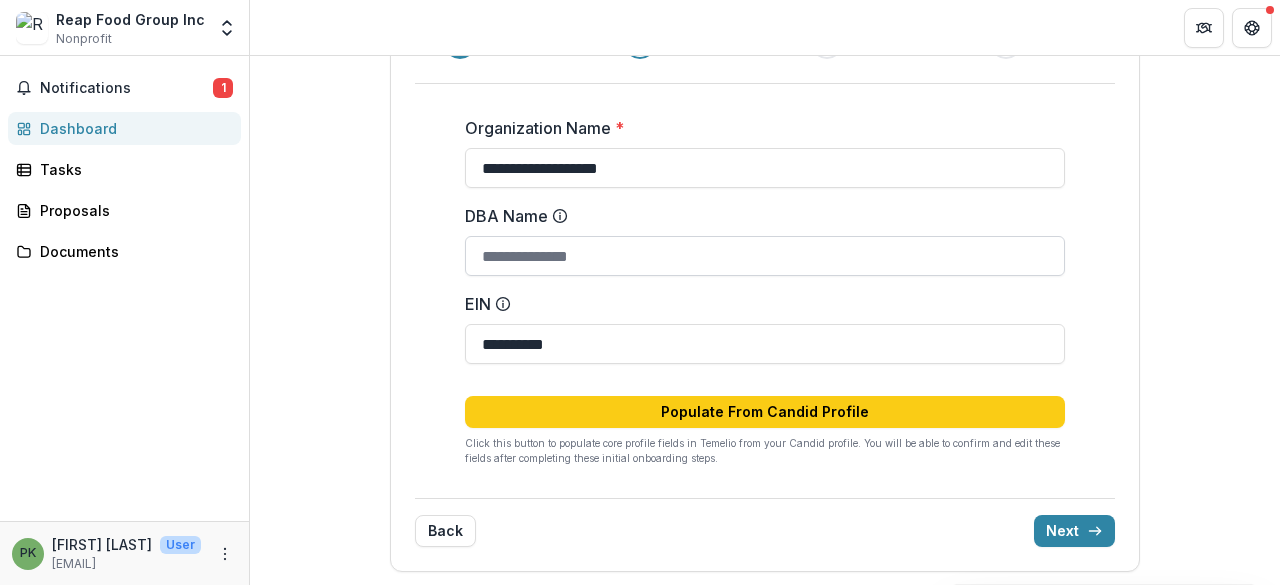 click on "DBA Name" at bounding box center (765, 256) 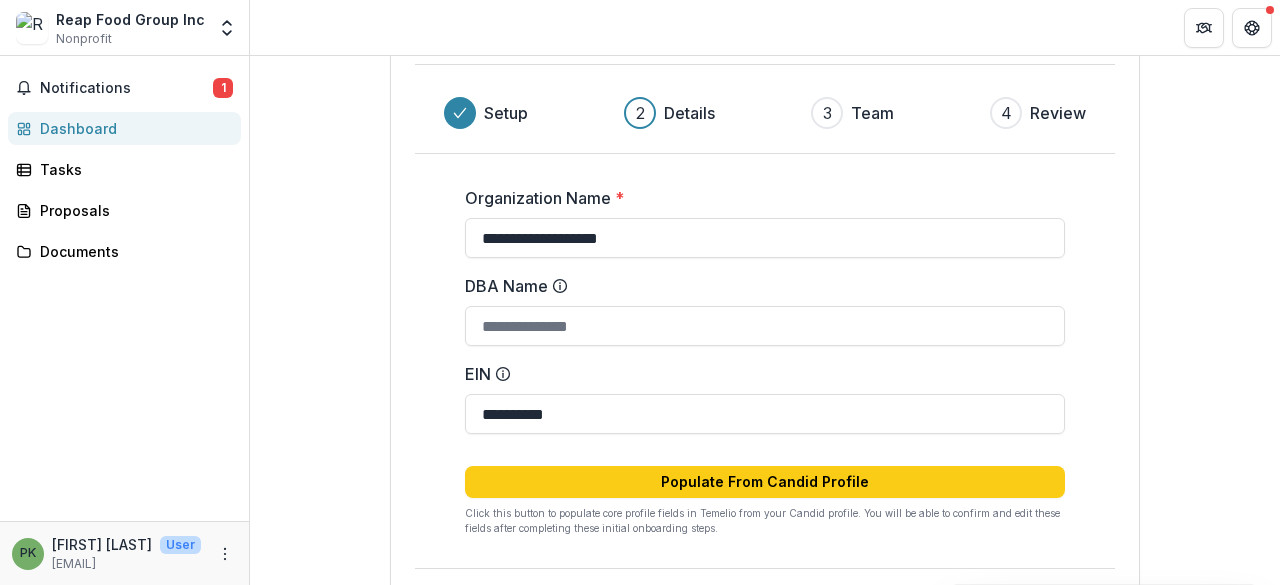 scroll, scrollTop: 172, scrollLeft: 0, axis: vertical 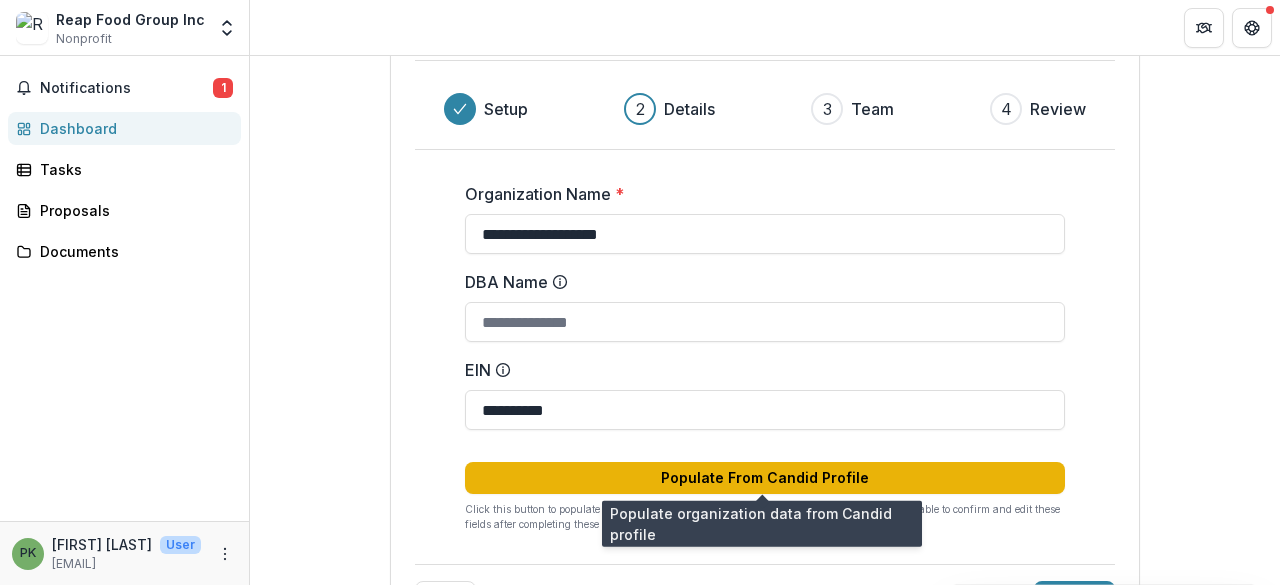 click on "Populate From Candid Profile" at bounding box center [765, 478] 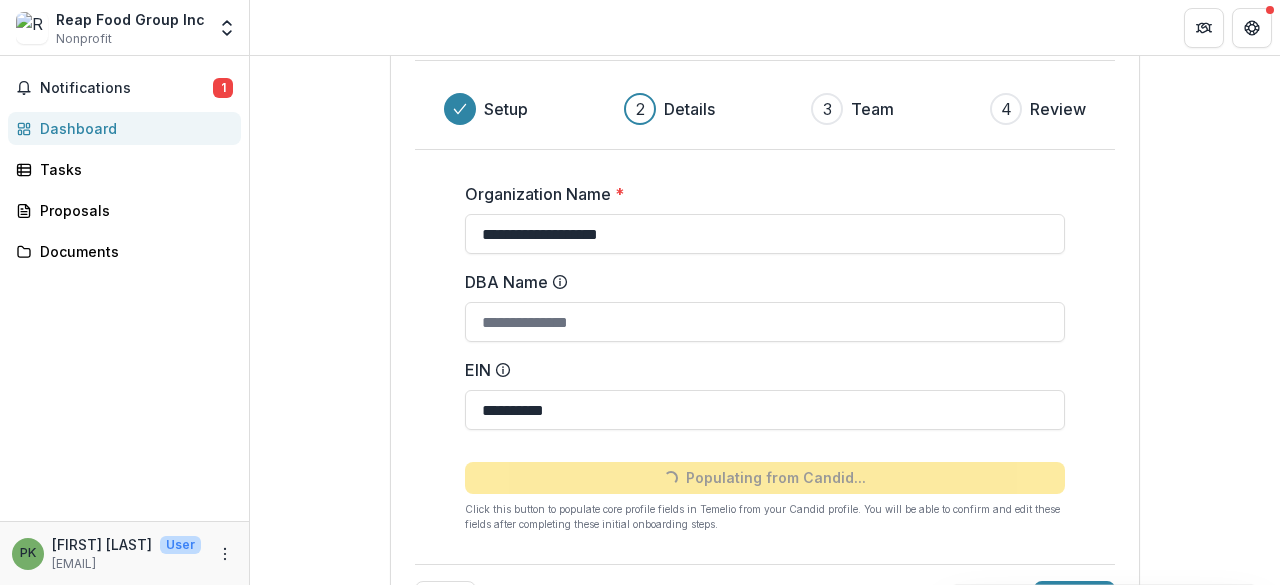 type on "**********" 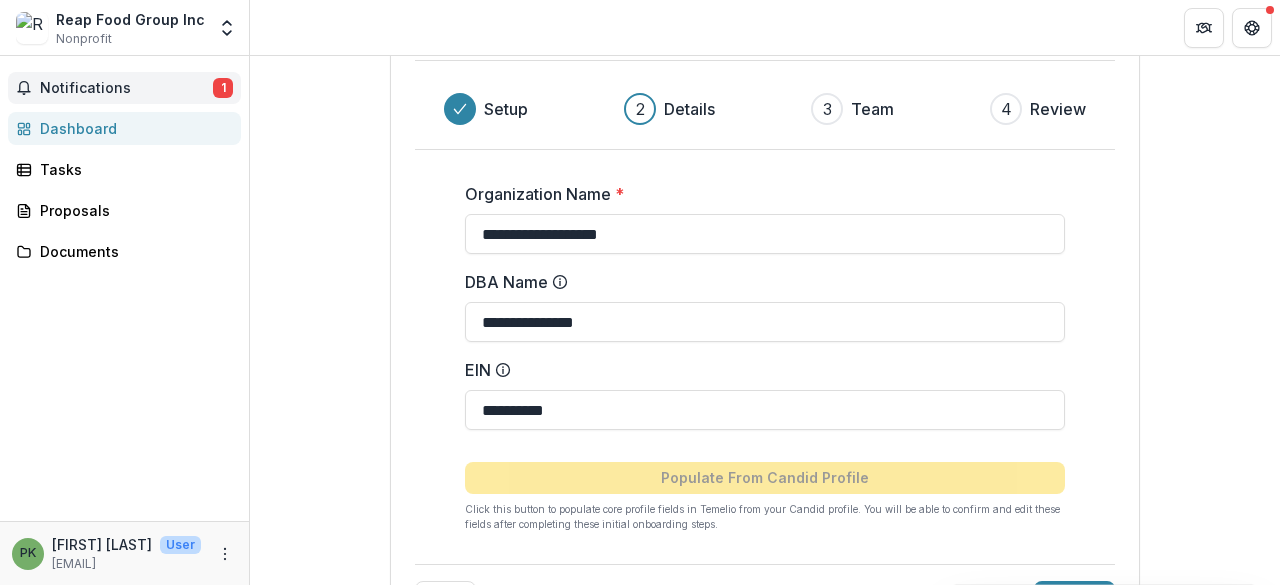 click on "Notifications" at bounding box center [126, 88] 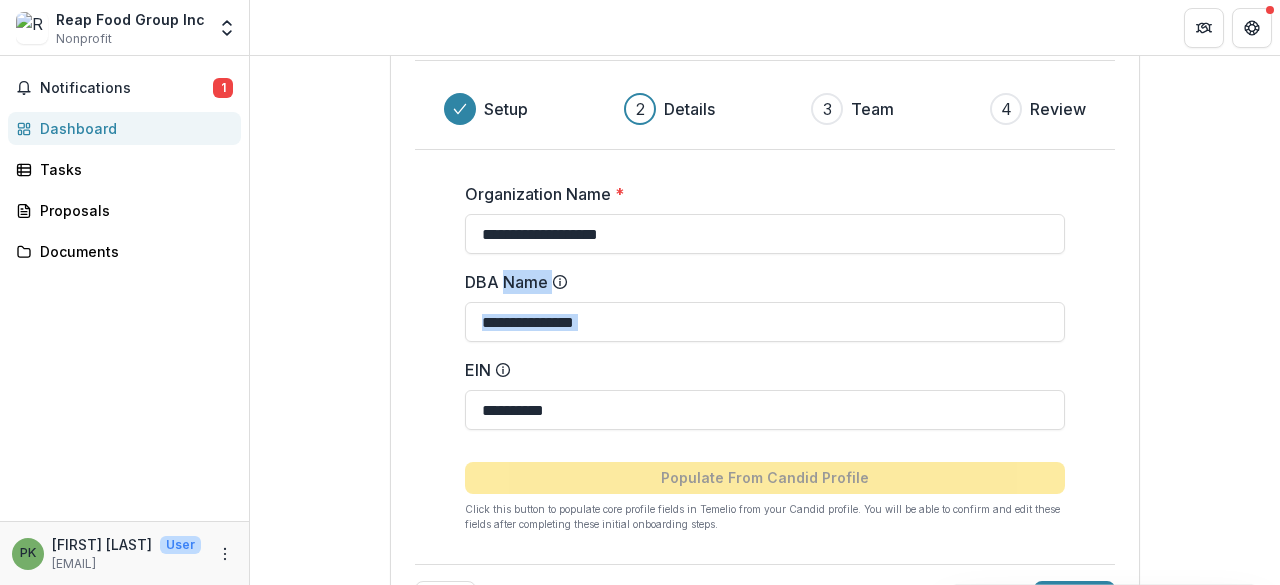 click on "**********" at bounding box center [765, 269] 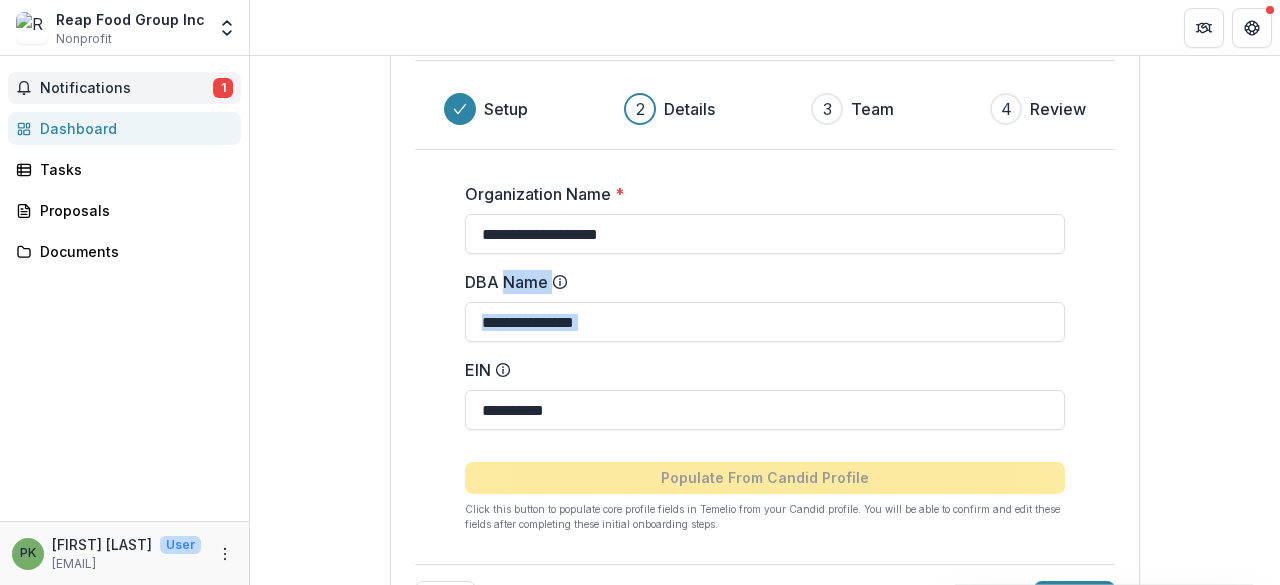 click on "Notifications 1" at bounding box center [124, 88] 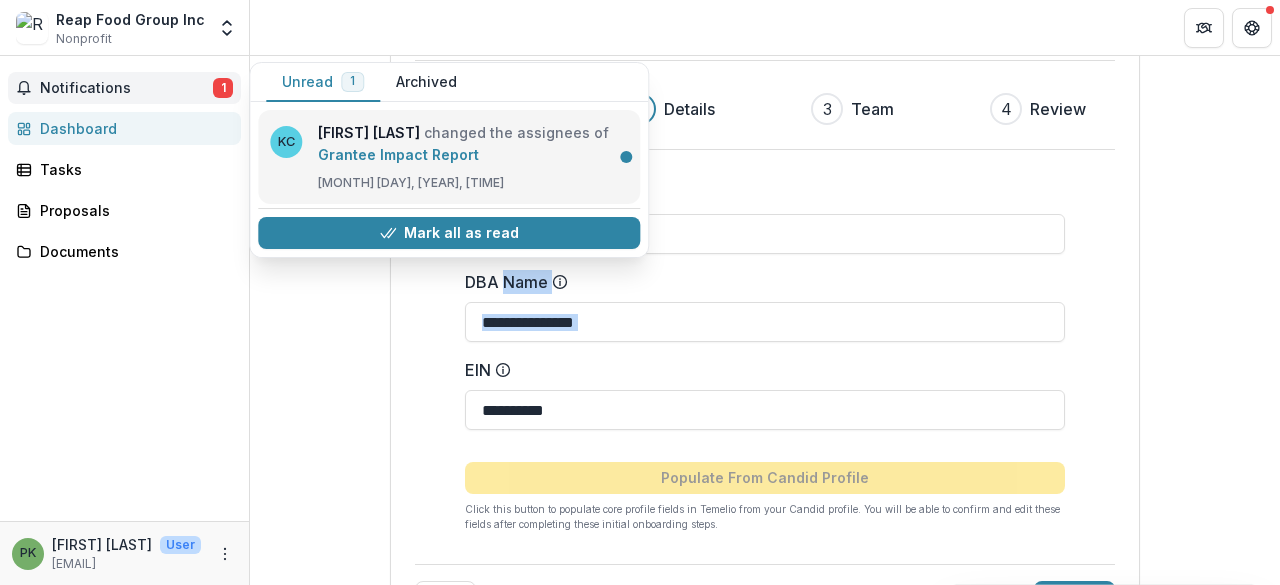 click on "Grantee Impact Report" at bounding box center [398, 154] 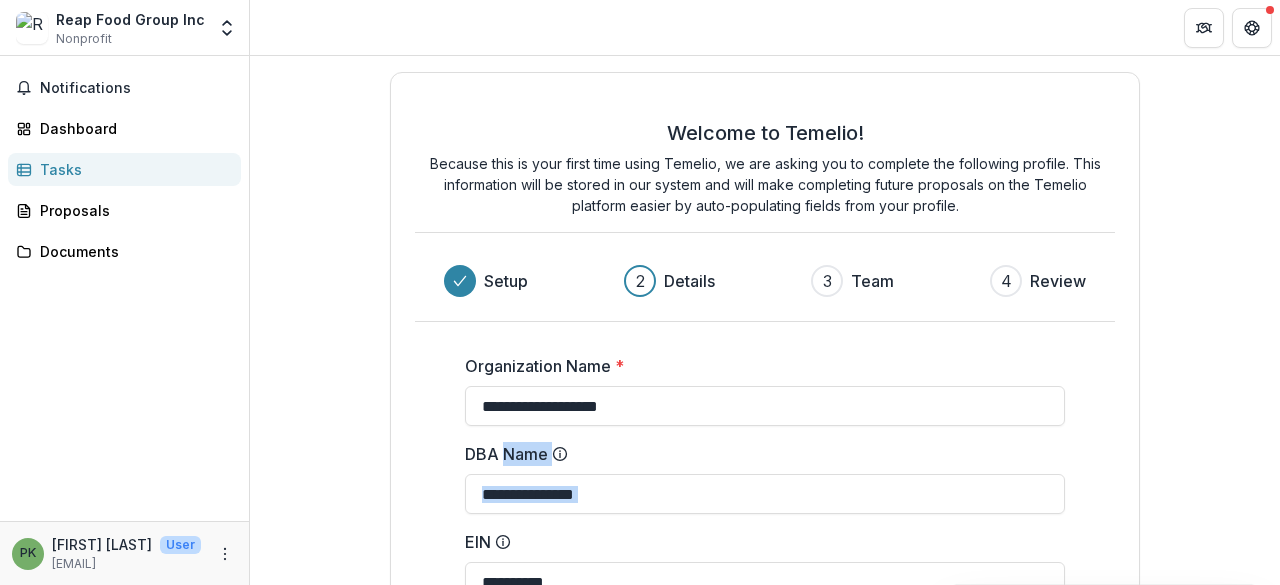 scroll, scrollTop: 238, scrollLeft: 0, axis: vertical 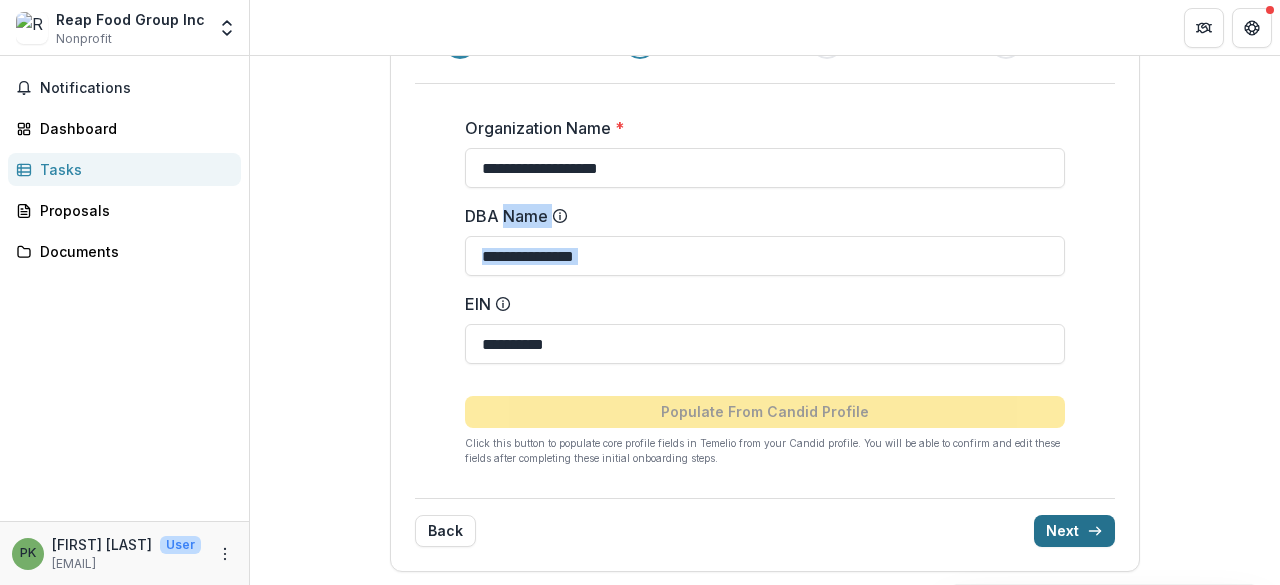 click on "Next" at bounding box center [1074, 531] 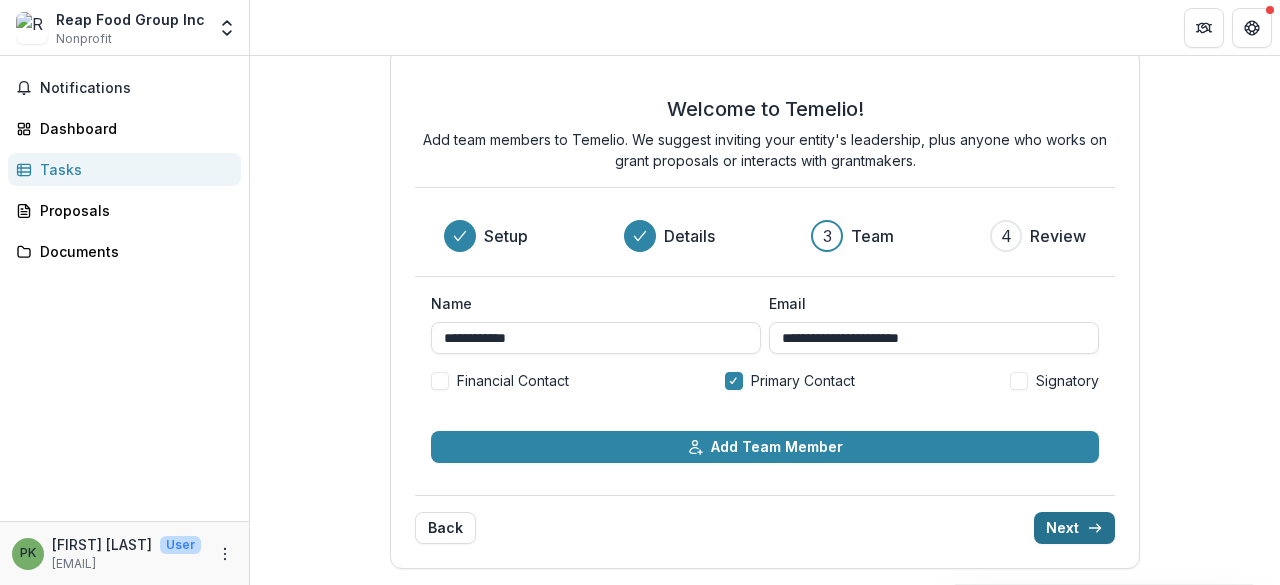 scroll, scrollTop: 21, scrollLeft: 0, axis: vertical 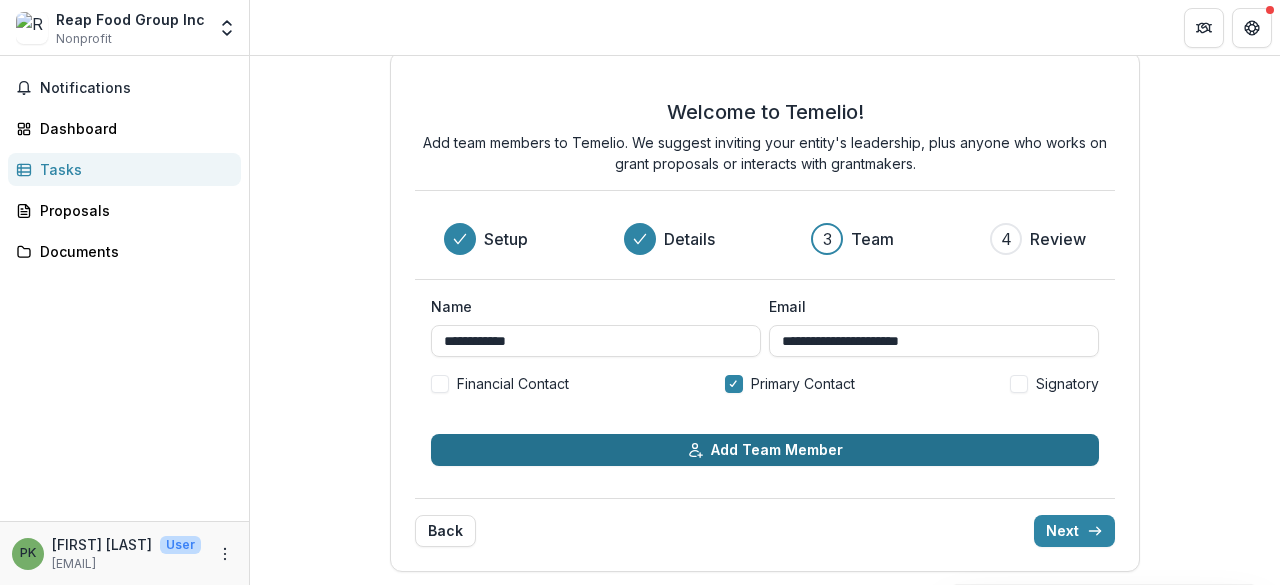 click on "Add Team Member" at bounding box center [765, 450] 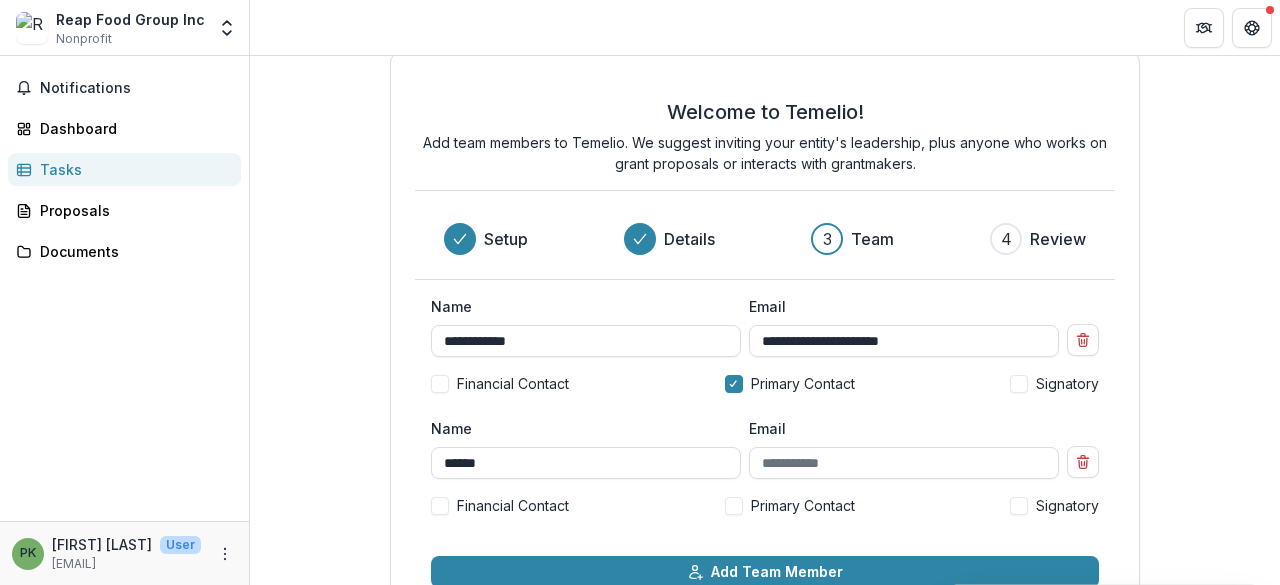 click at bounding box center (734, 506) 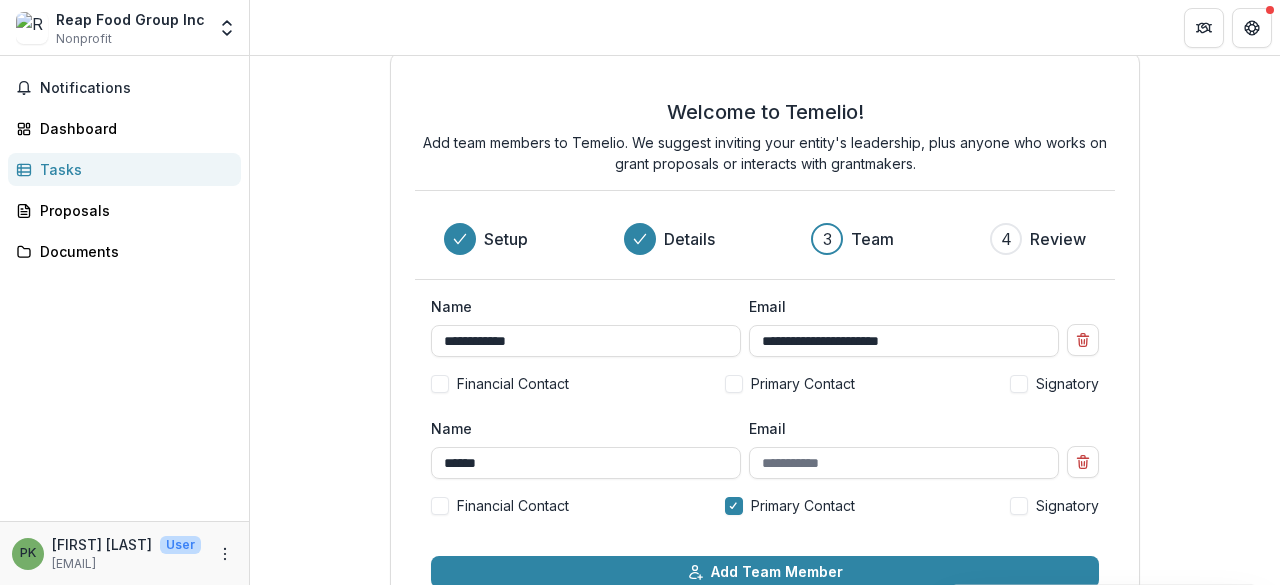 click on "Name ****** Email Financial Contact Primary Contact Signatory" at bounding box center [765, 475] 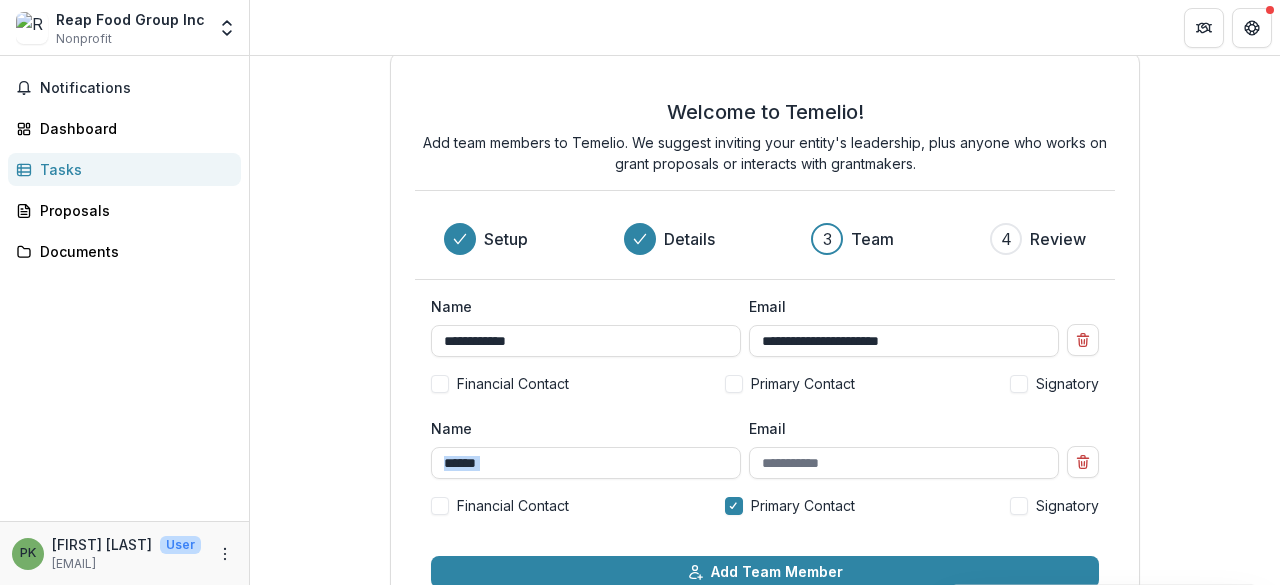 click on "Name ****** Email Financial Contact Primary Contact Signatory" at bounding box center [765, 475] 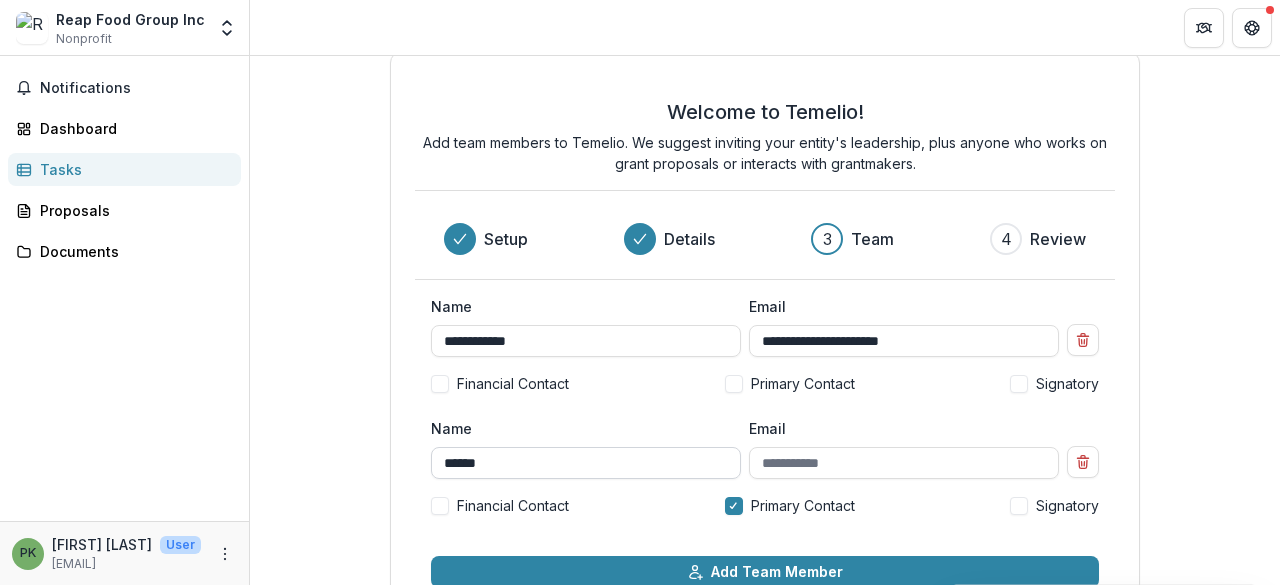 click on "******" at bounding box center (586, 463) 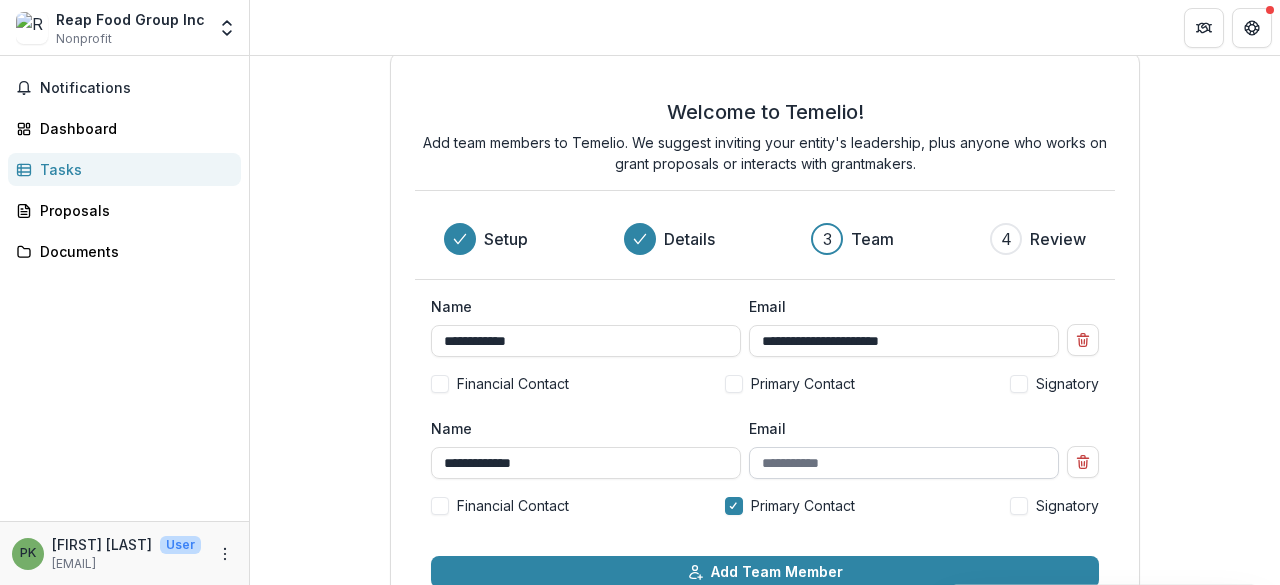 type on "**********" 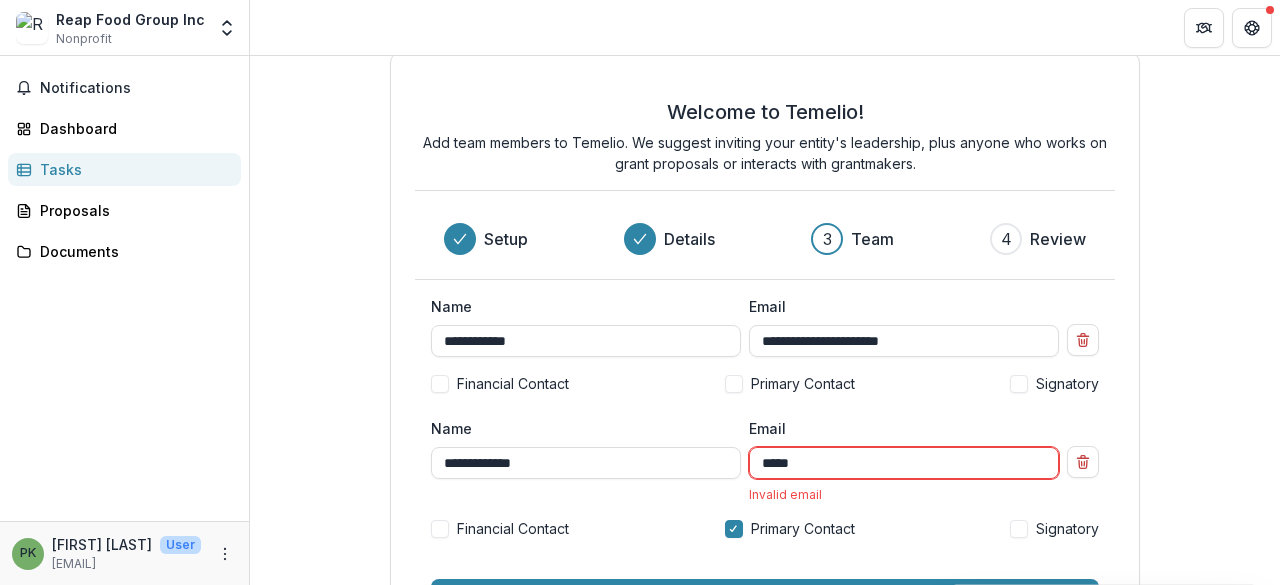 type on "**********" 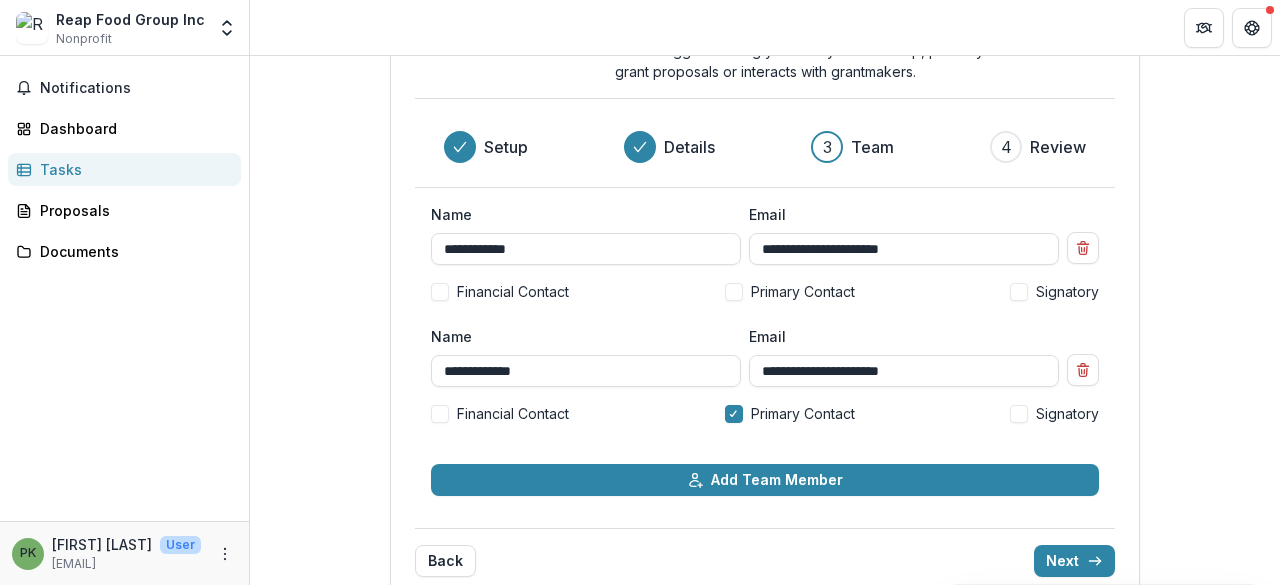 scroll, scrollTop: 143, scrollLeft: 0, axis: vertical 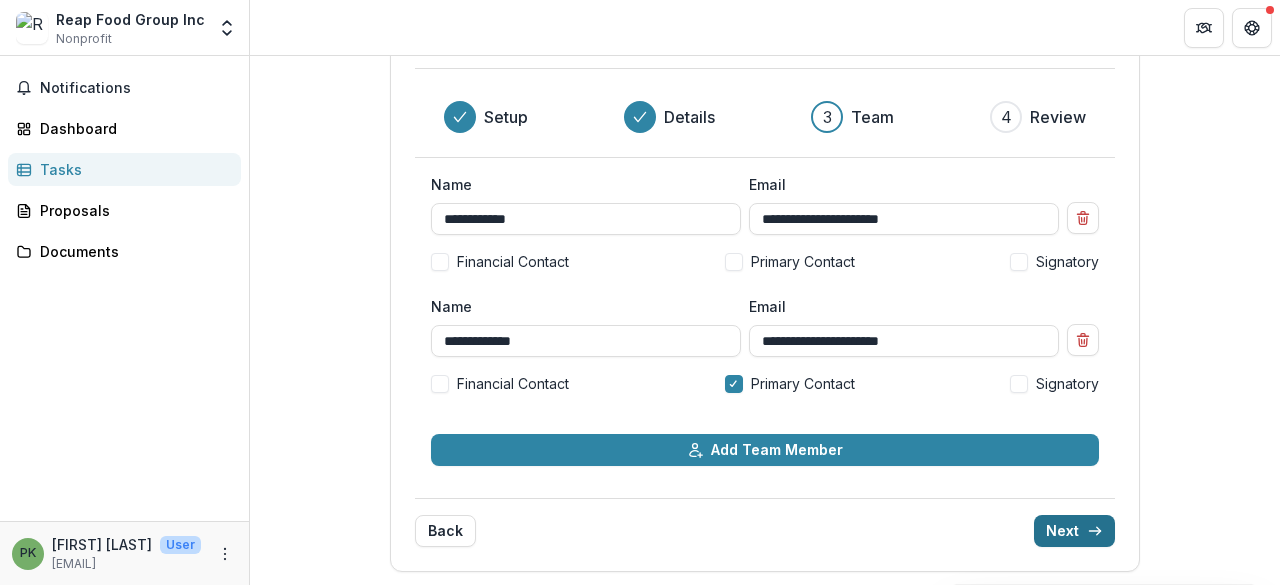 click on "Next" at bounding box center [1074, 531] 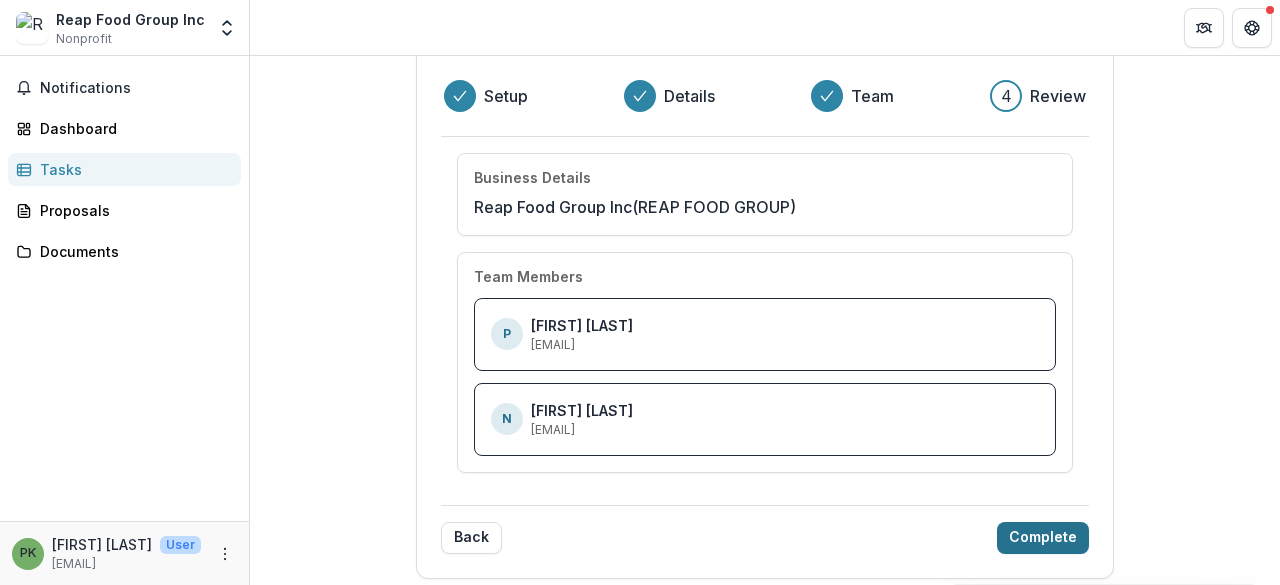 click on "Complete" at bounding box center (1043, 538) 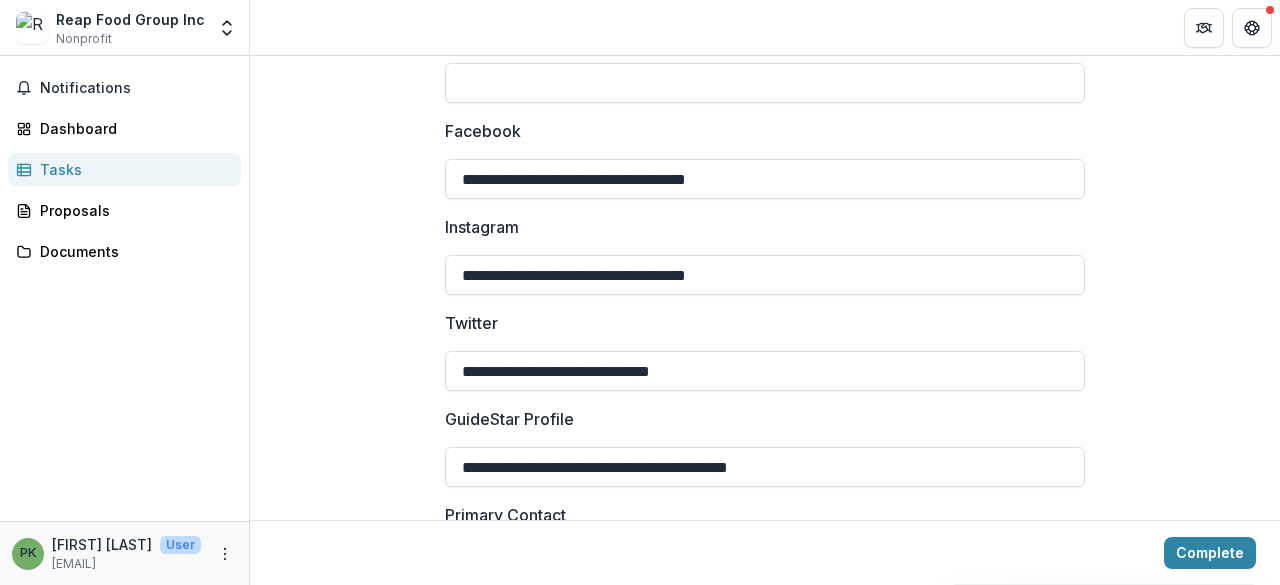 scroll, scrollTop: 2921, scrollLeft: 0, axis: vertical 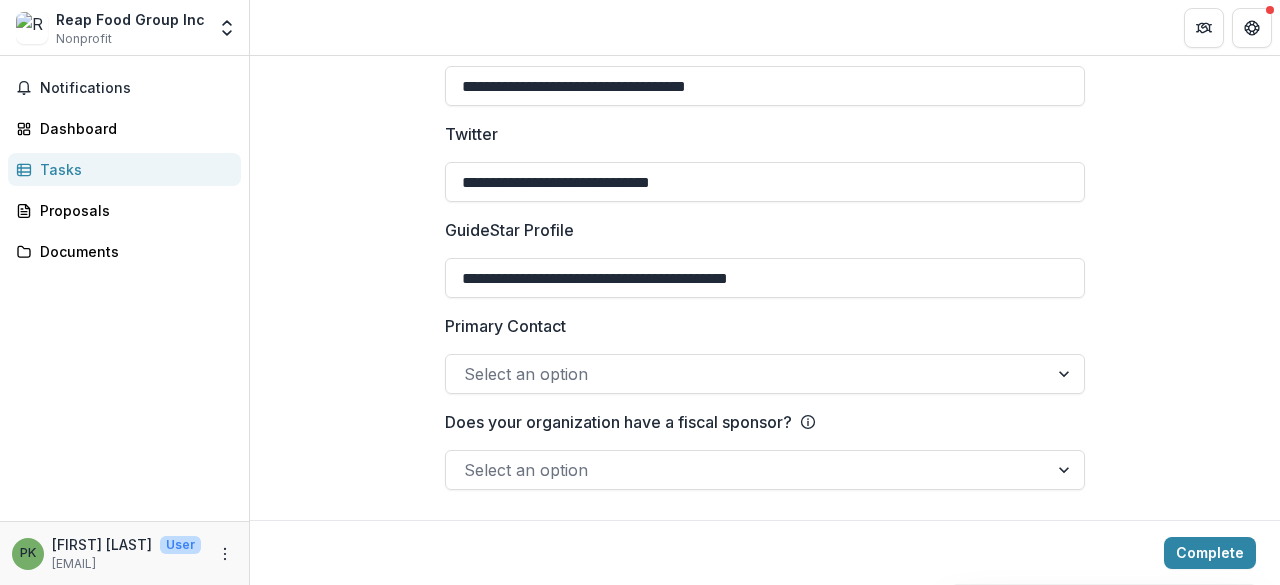 click on "Select an option" at bounding box center [747, 374] 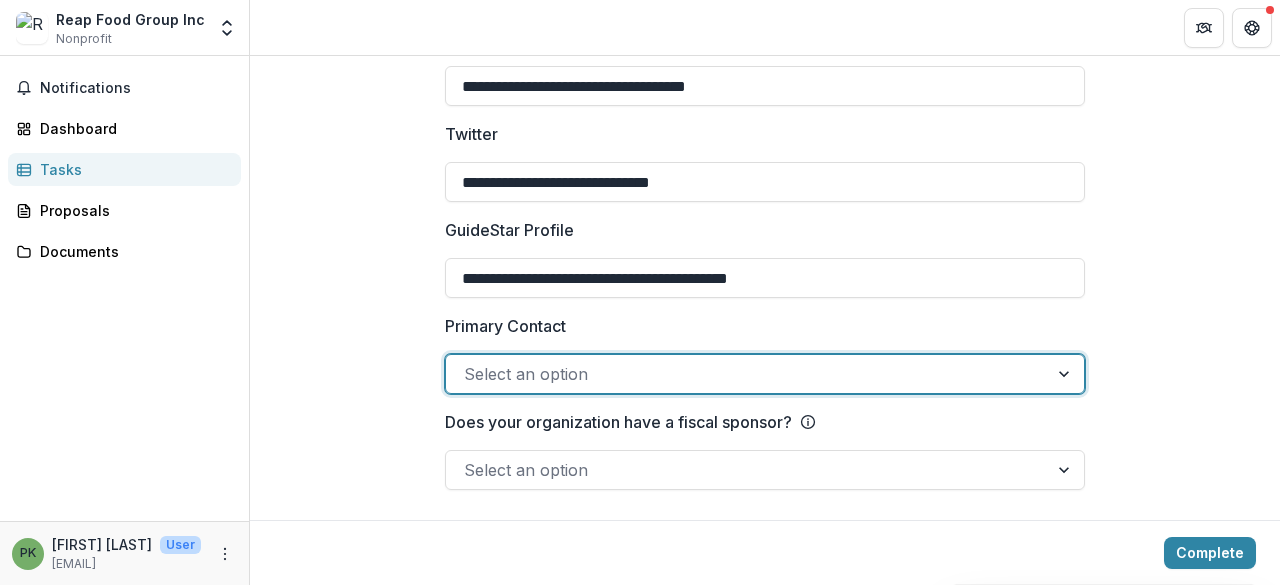 click on "Select an option" at bounding box center [747, 374] 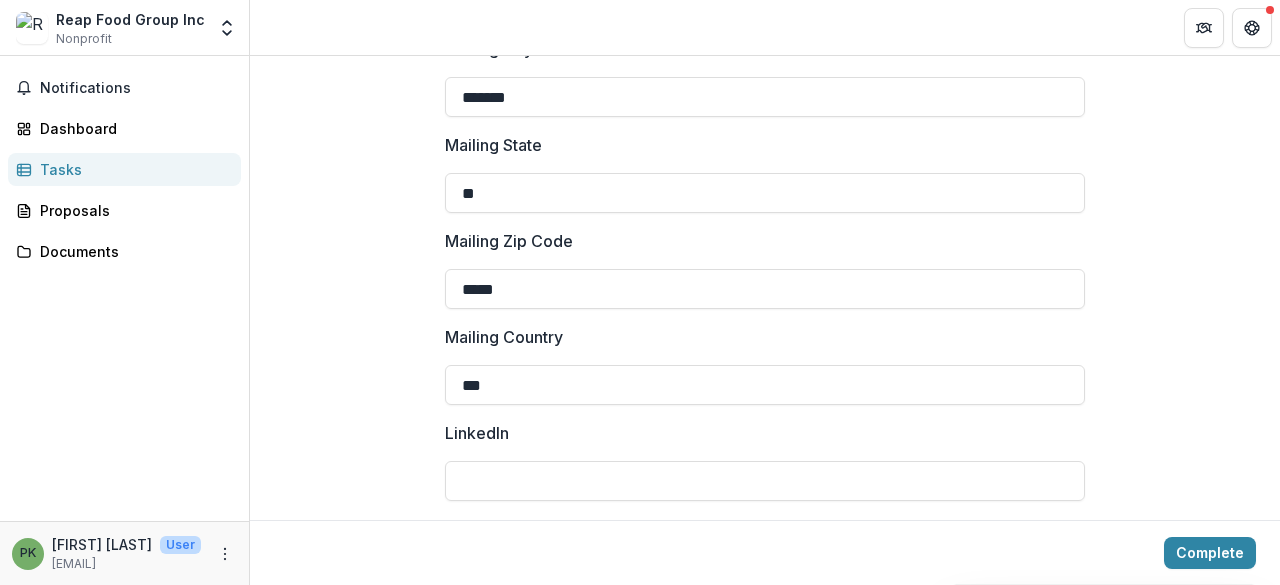 scroll, scrollTop: 2333, scrollLeft: 0, axis: vertical 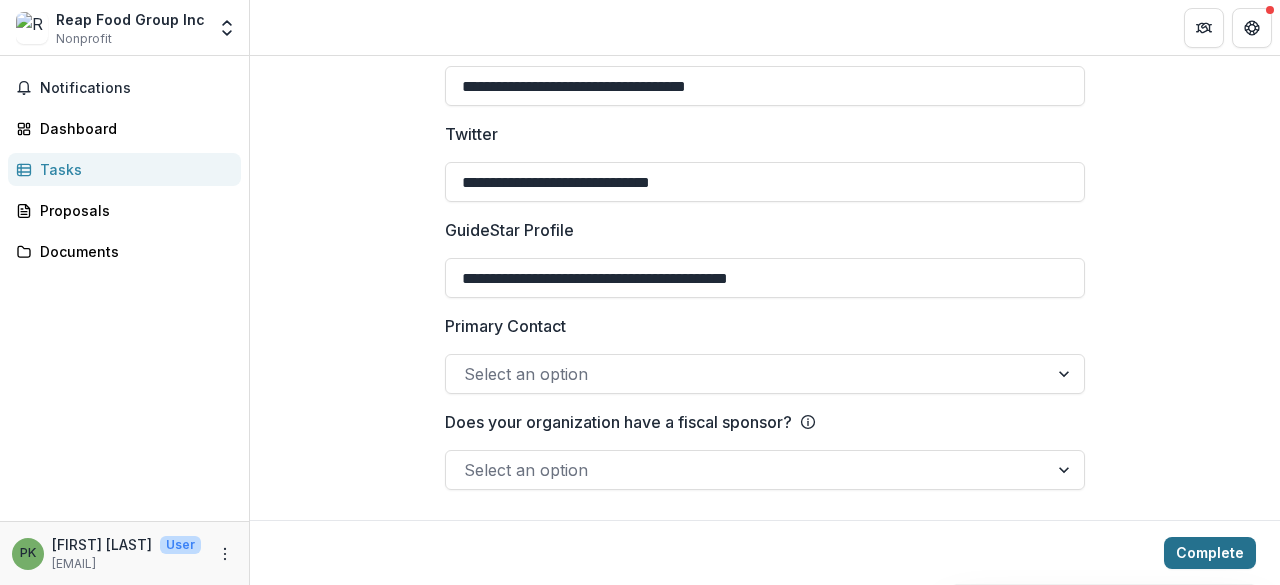 click on "Complete" at bounding box center (1210, 553) 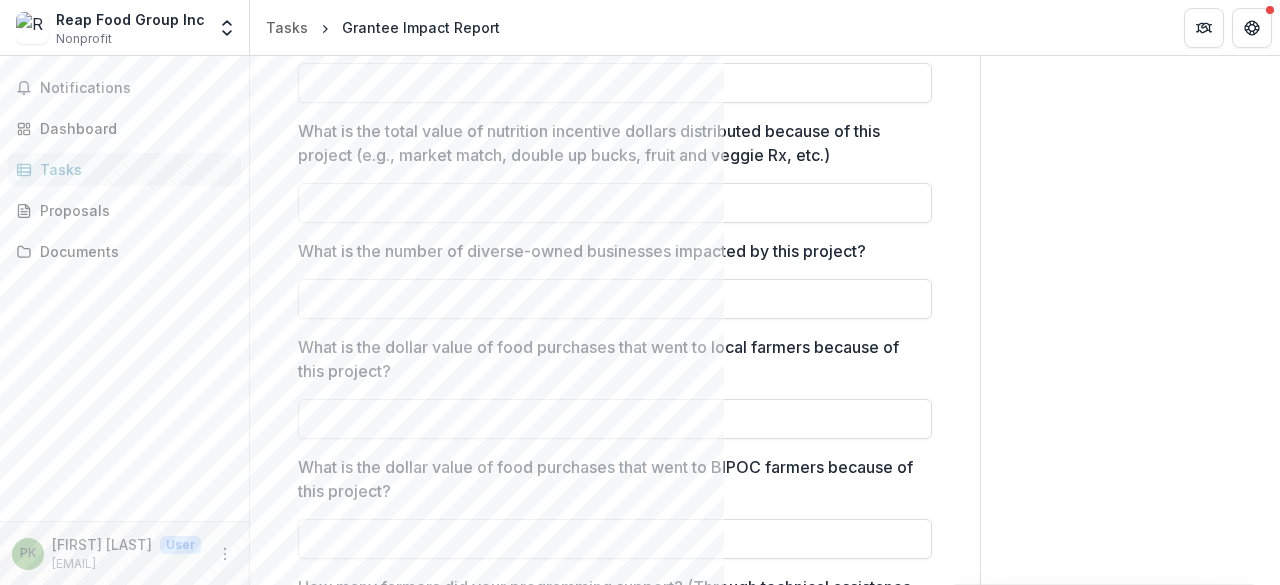 scroll, scrollTop: 1612, scrollLeft: 0, axis: vertical 